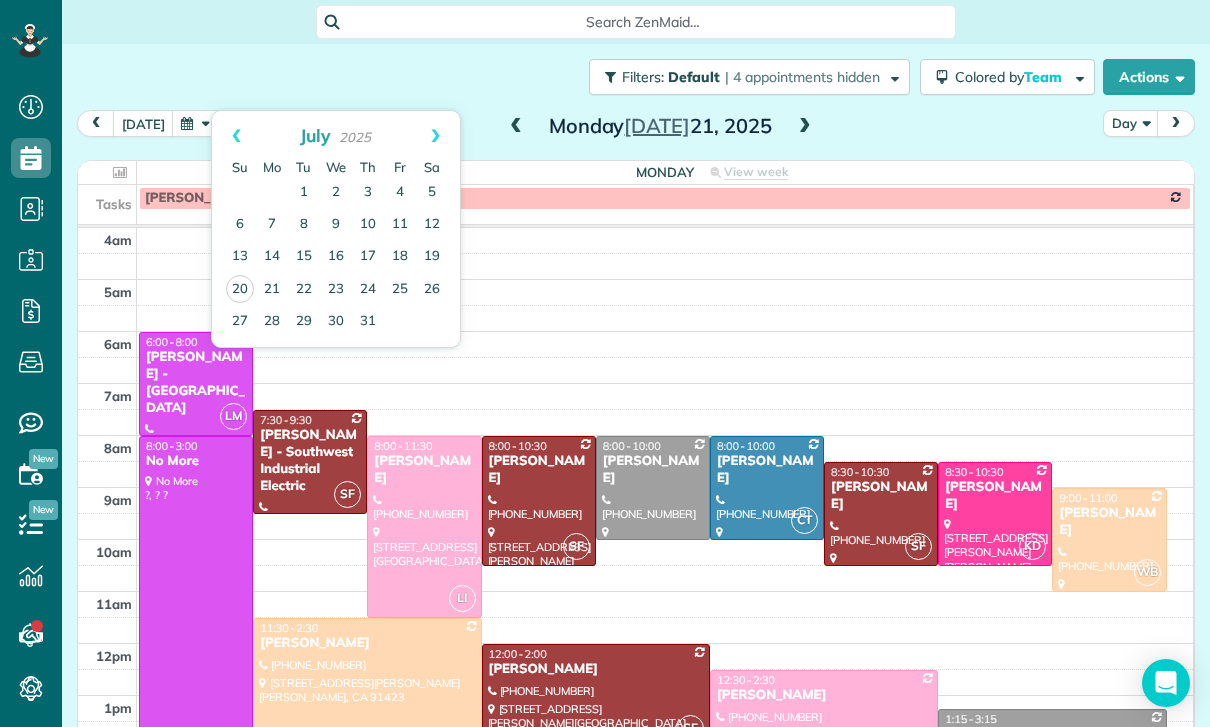 scroll, scrollTop: 0, scrollLeft: 0, axis: both 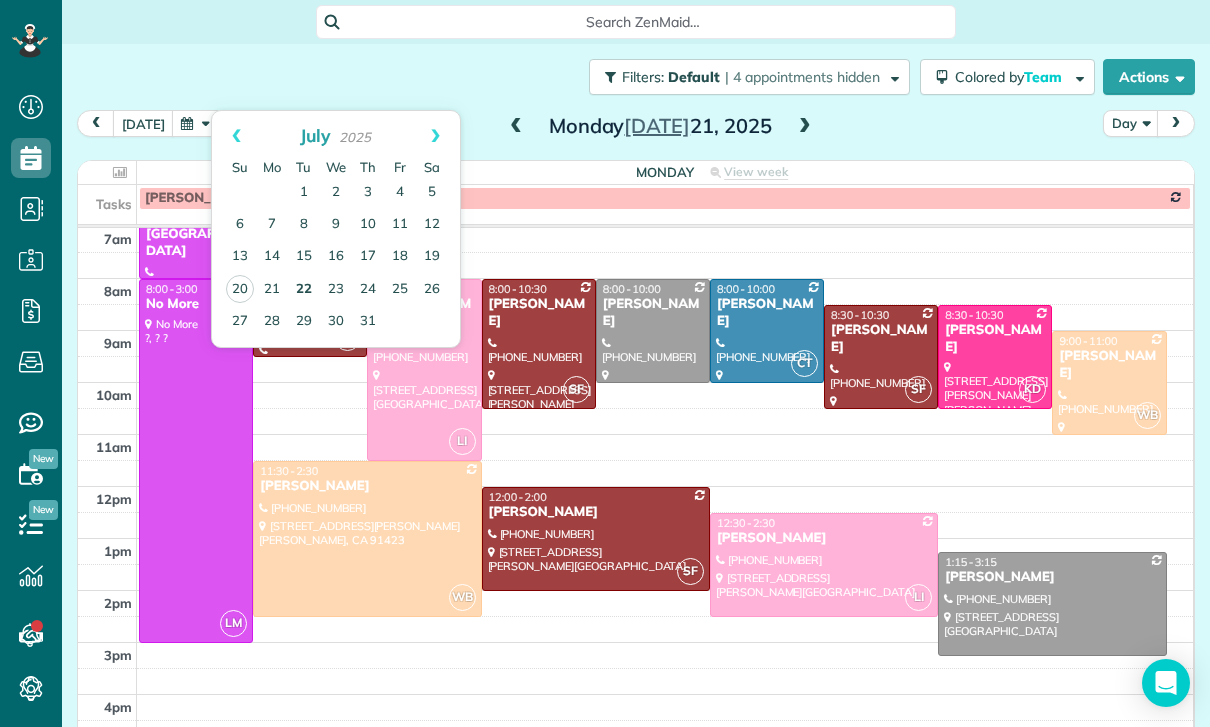 click on "22" at bounding box center (304, 290) 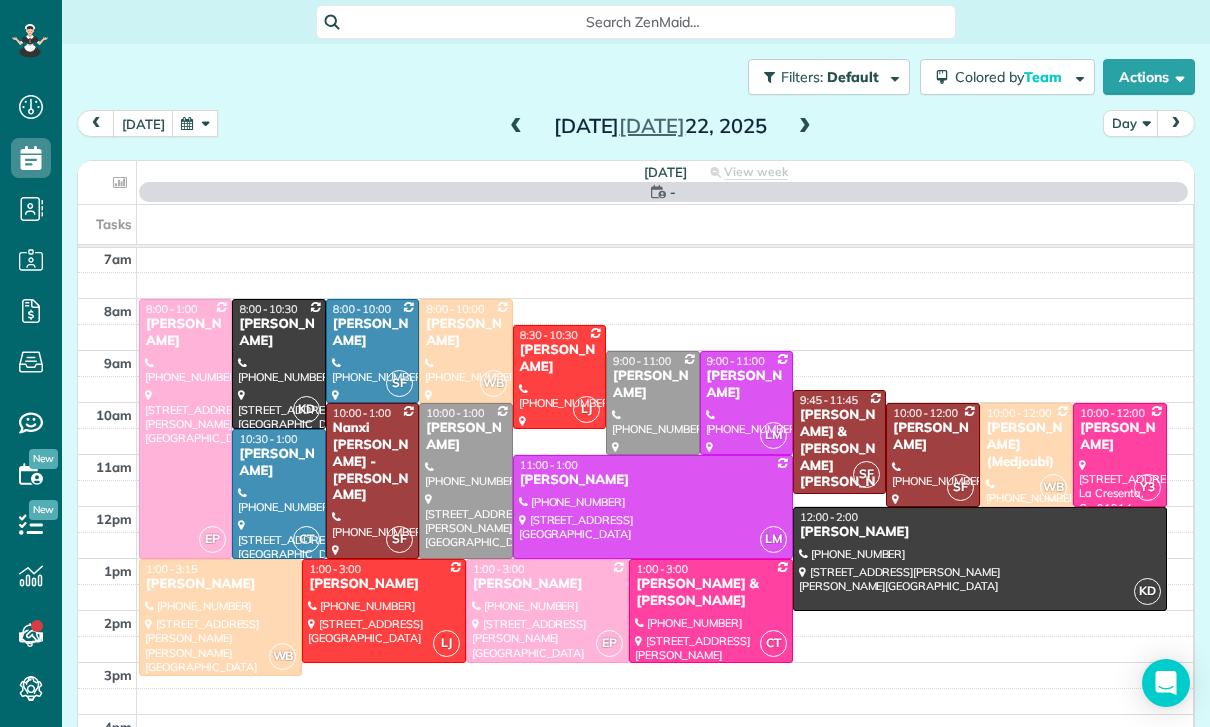 scroll, scrollTop: 157, scrollLeft: 0, axis: vertical 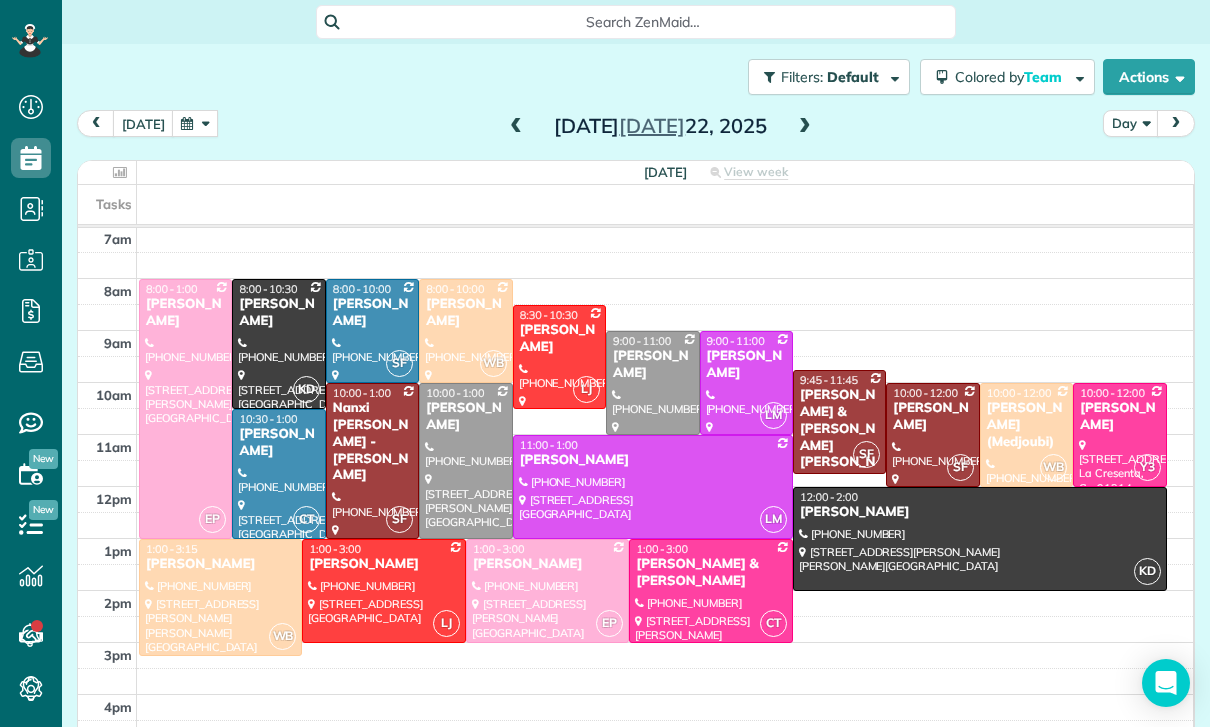 click at bounding box center [805, 127] 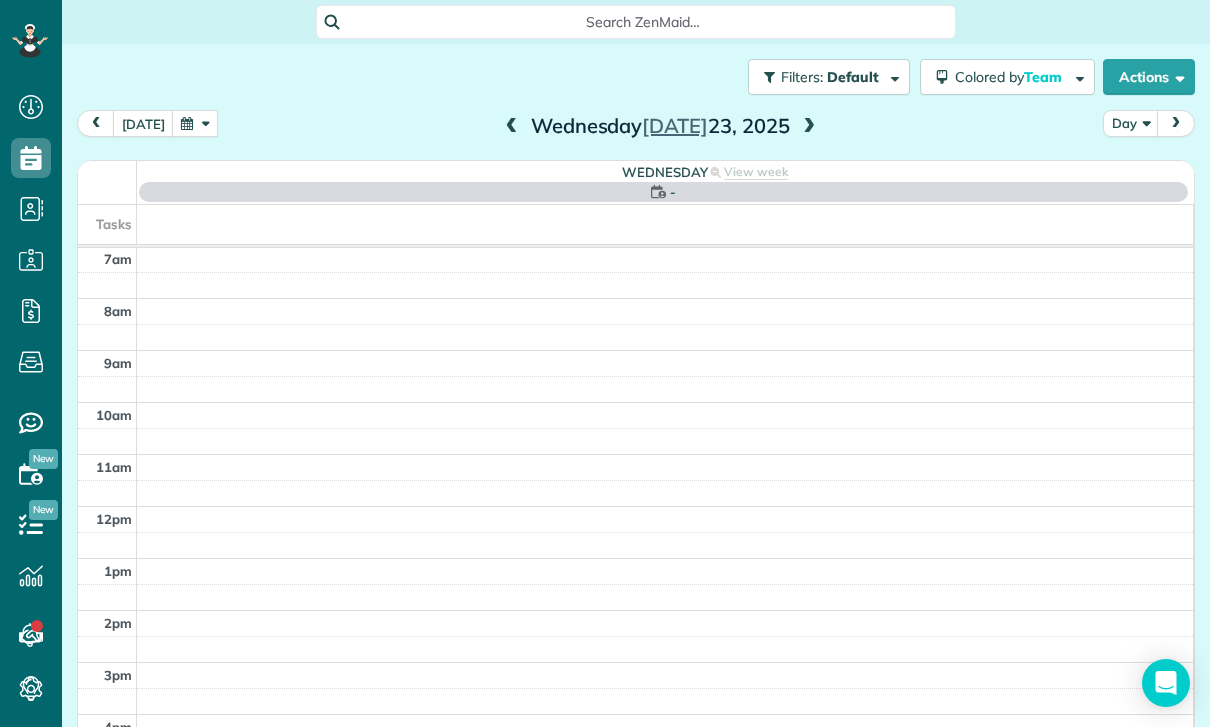 scroll, scrollTop: 157, scrollLeft: 0, axis: vertical 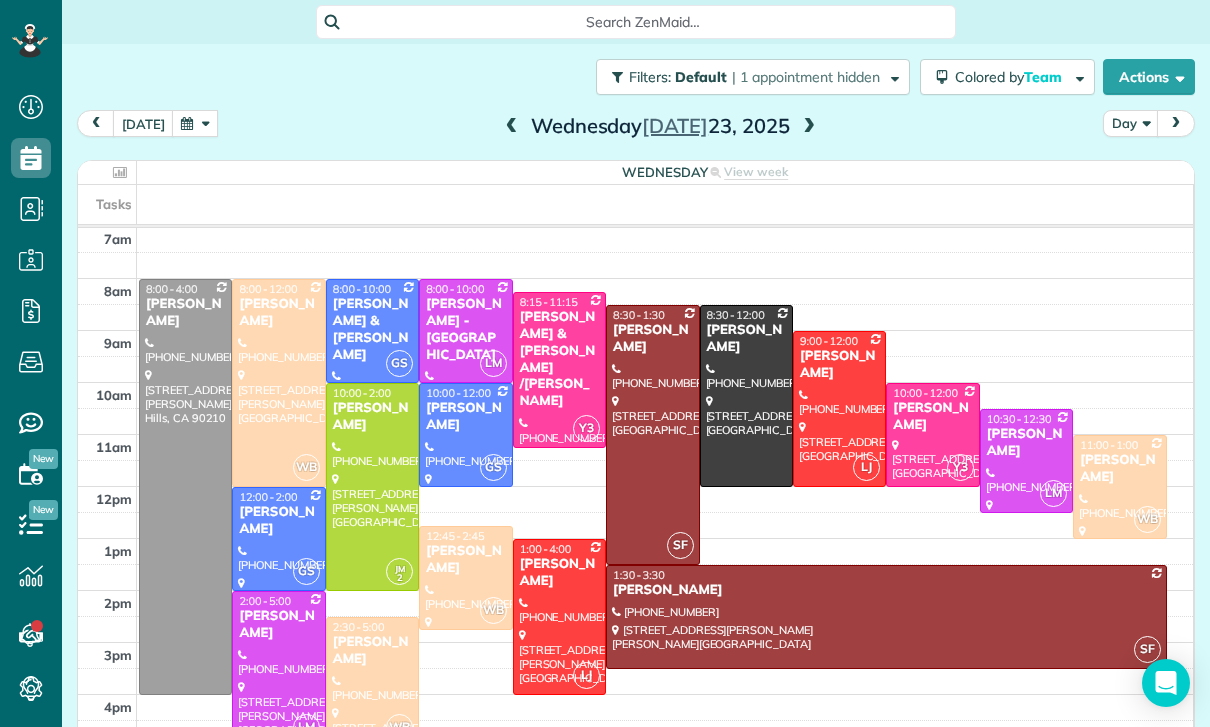 click at bounding box center (512, 127) 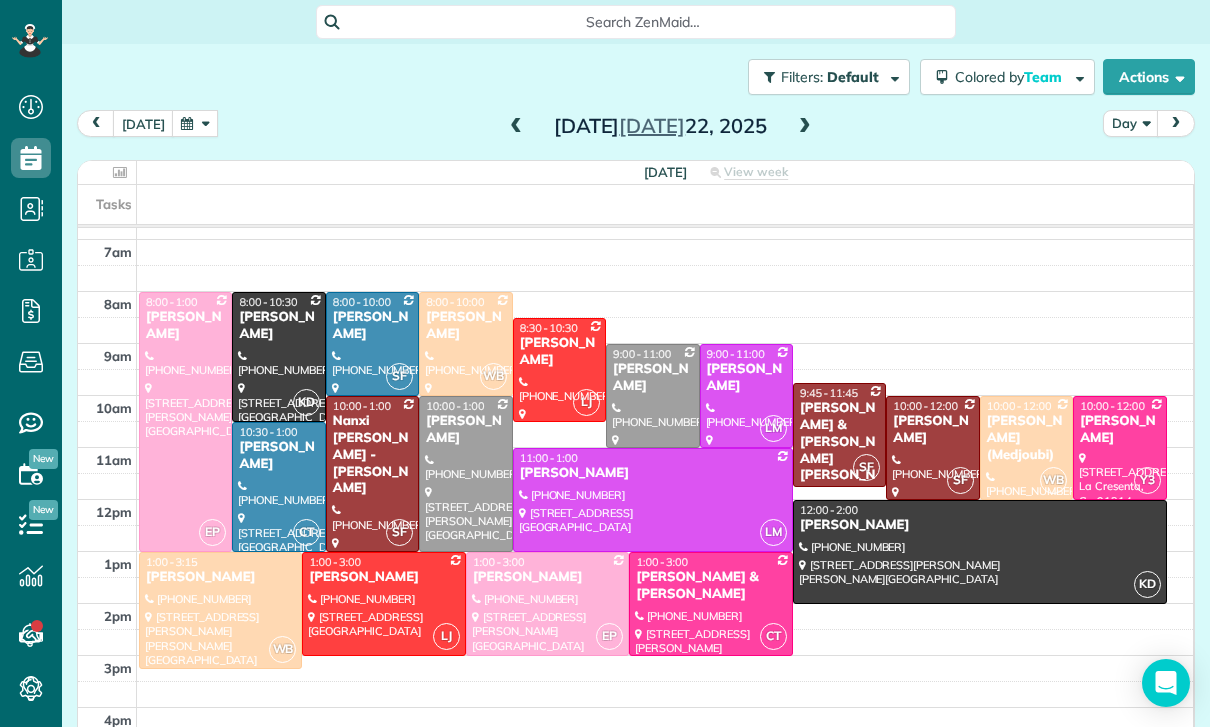 scroll, scrollTop: 157, scrollLeft: 0, axis: vertical 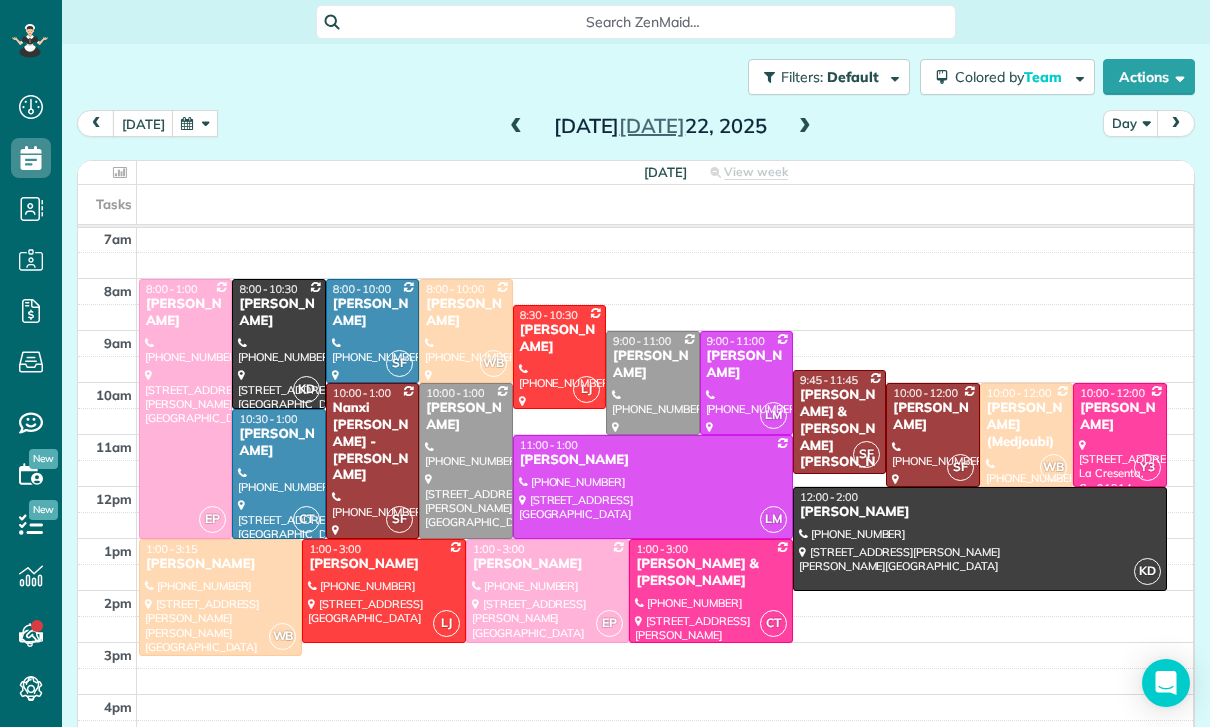 click at bounding box center [195, 123] 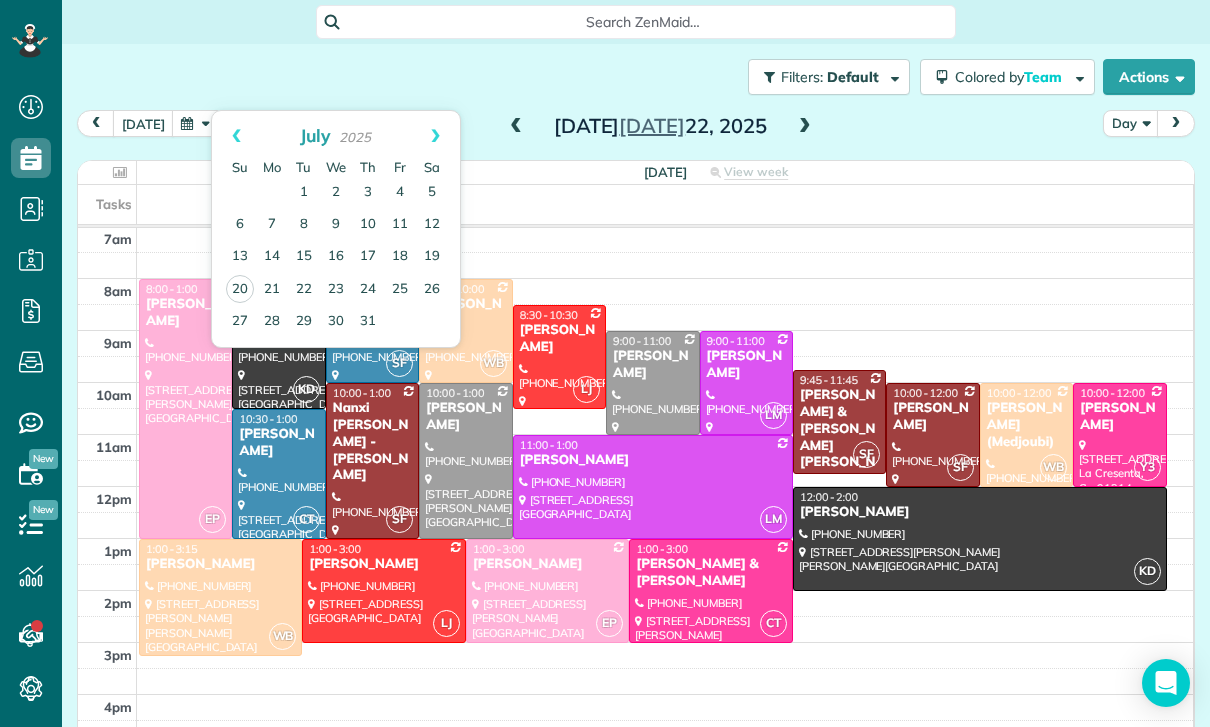 click at bounding box center [805, 127] 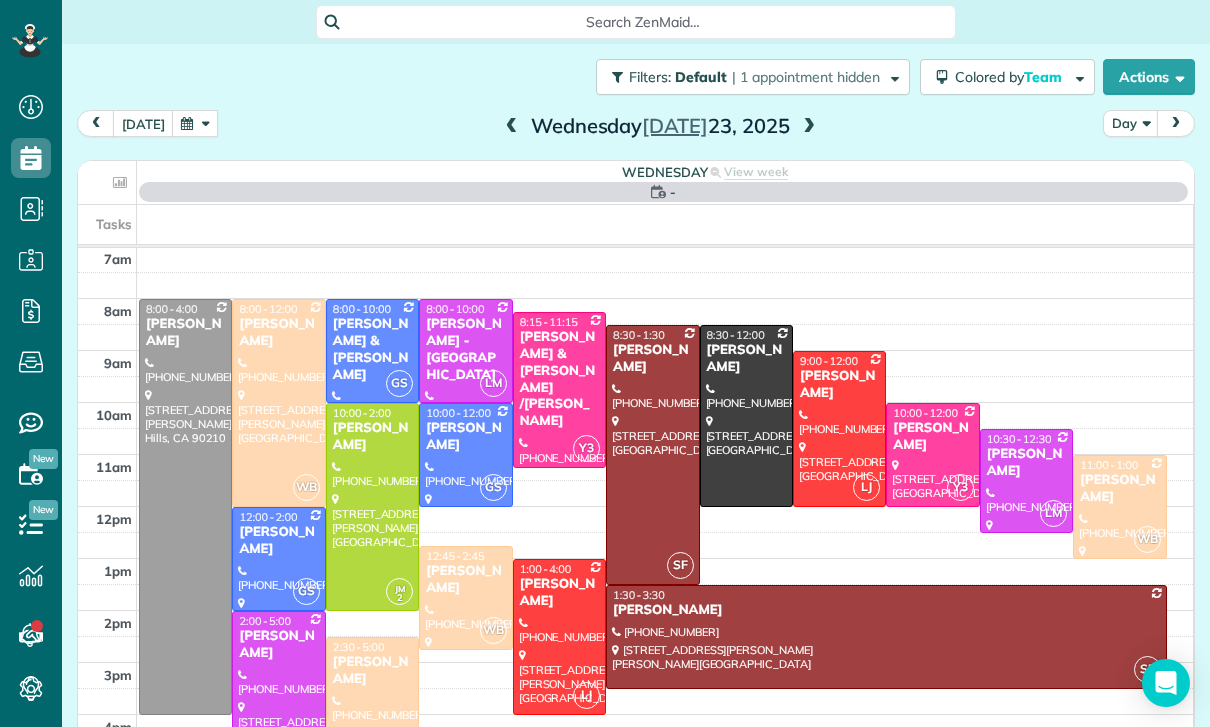 scroll, scrollTop: 157, scrollLeft: 0, axis: vertical 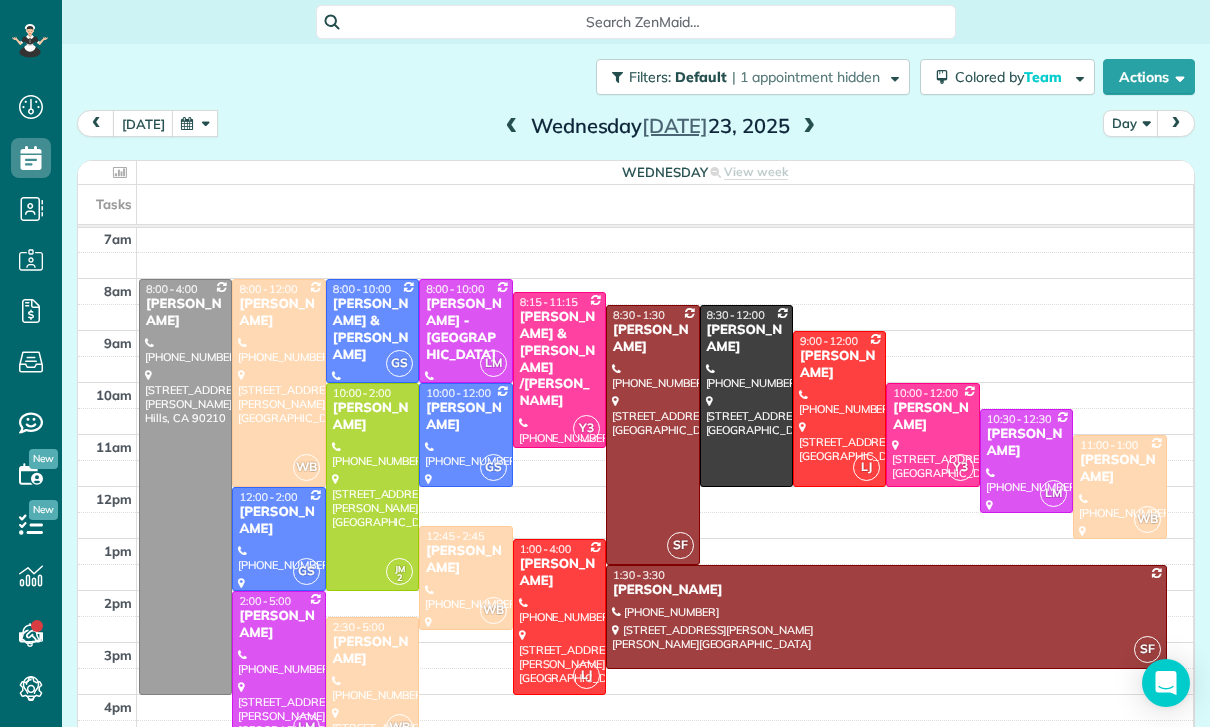 click at bounding box center (809, 127) 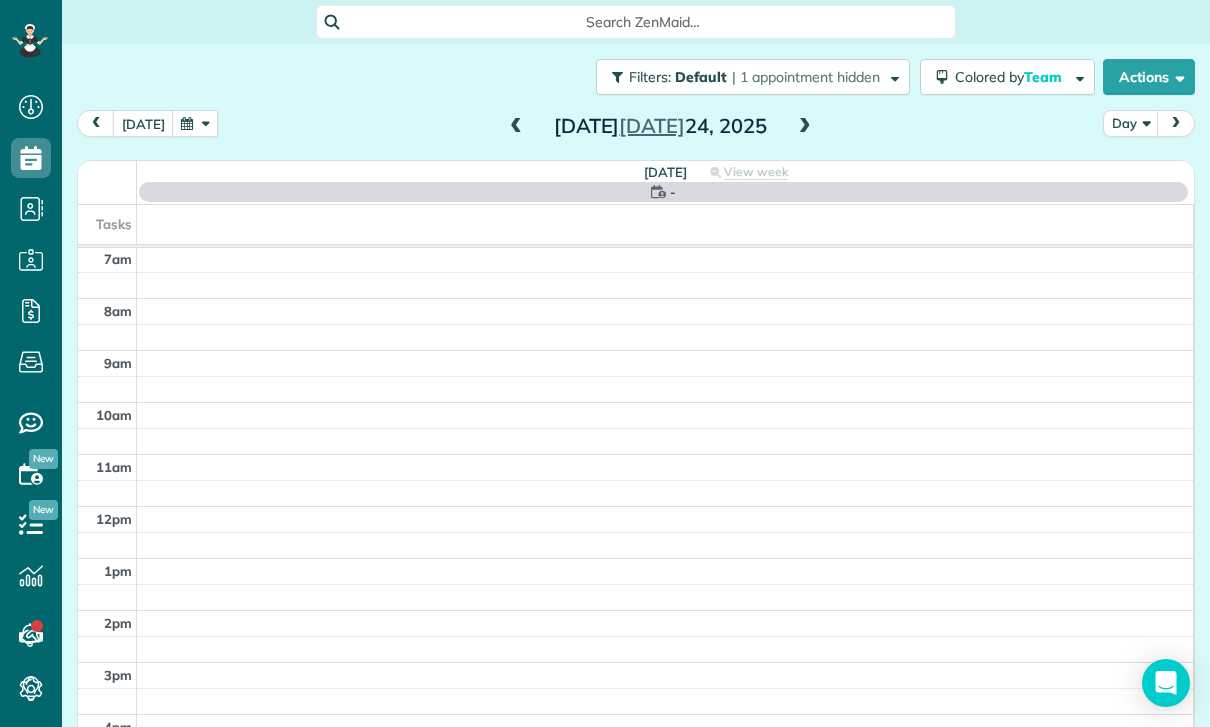 scroll, scrollTop: 157, scrollLeft: 0, axis: vertical 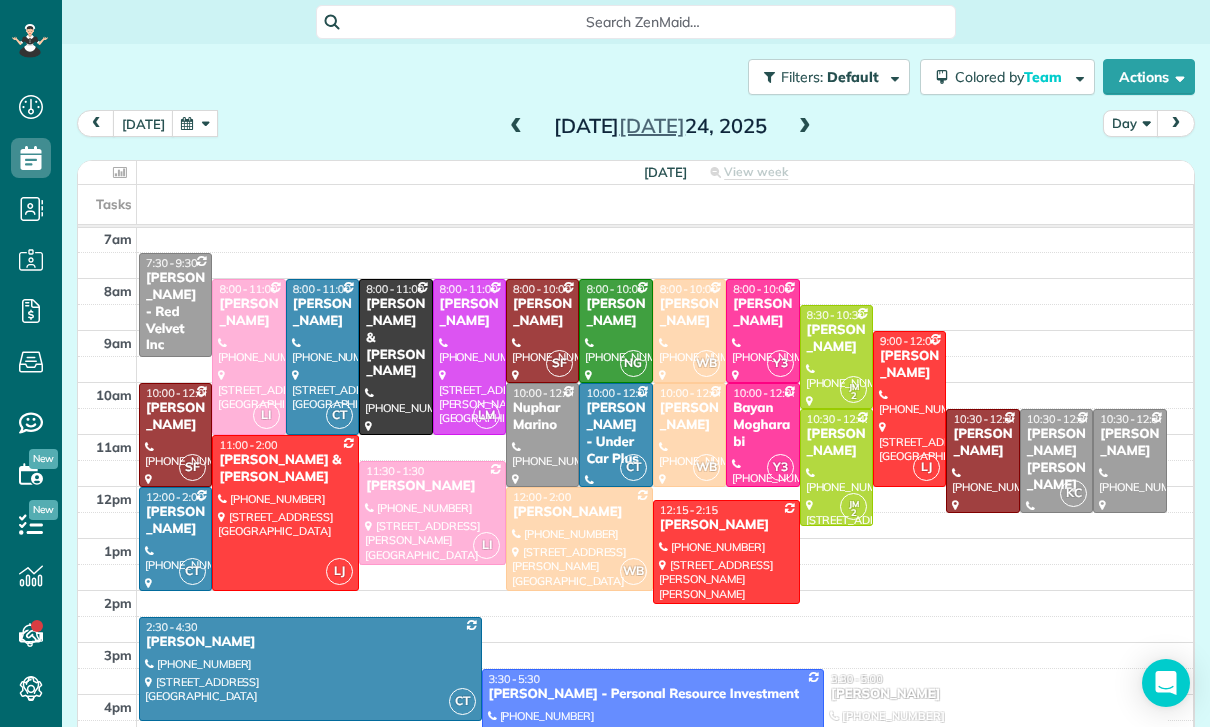 click at bounding box center [805, 127] 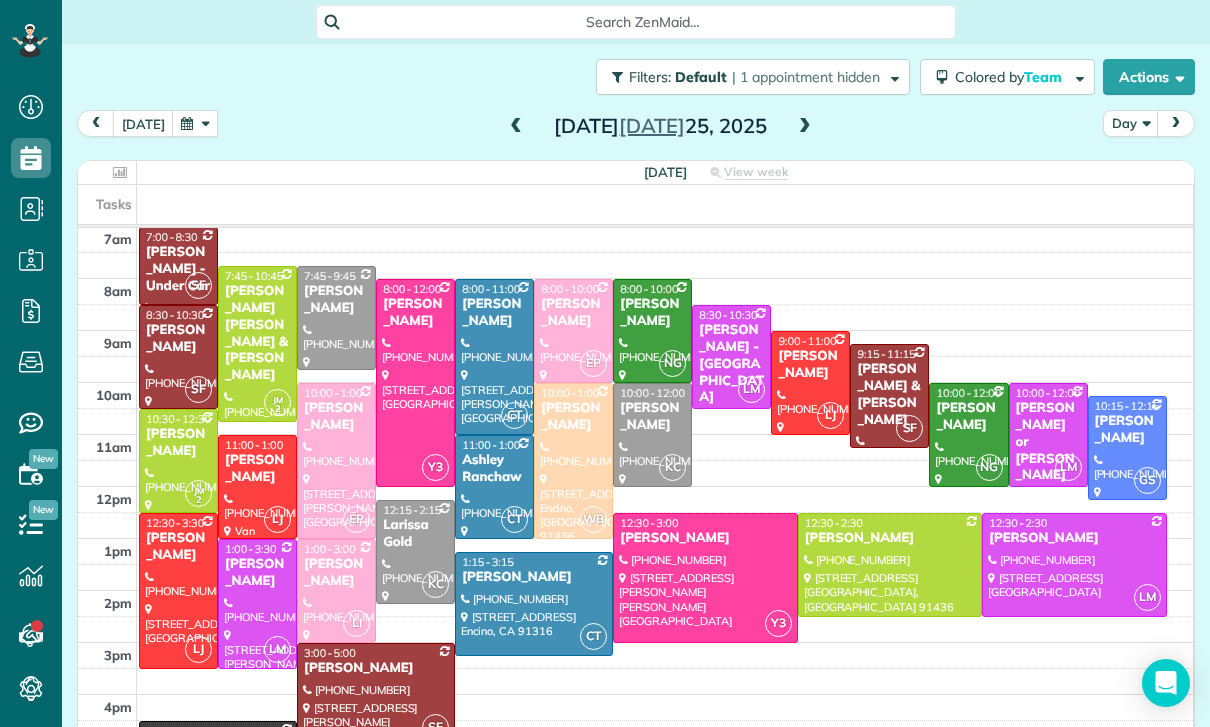 scroll, scrollTop: 157, scrollLeft: 0, axis: vertical 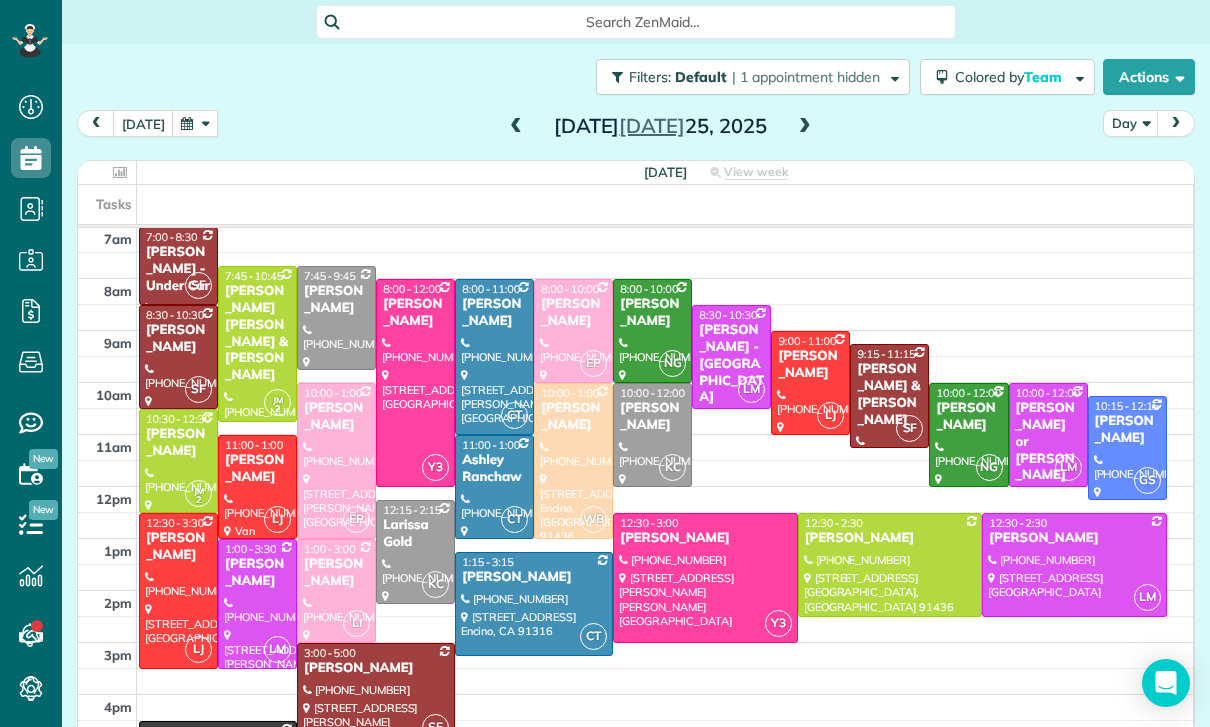 click at bounding box center (195, 123) 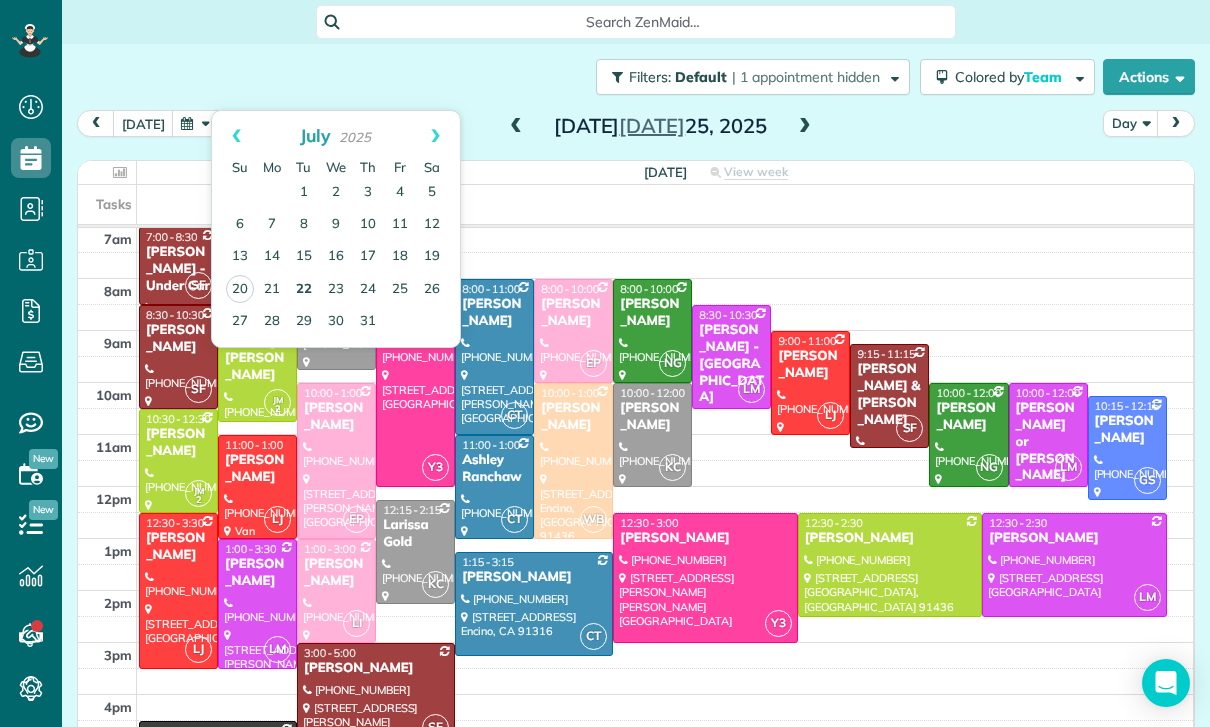 click on "22" at bounding box center (304, 290) 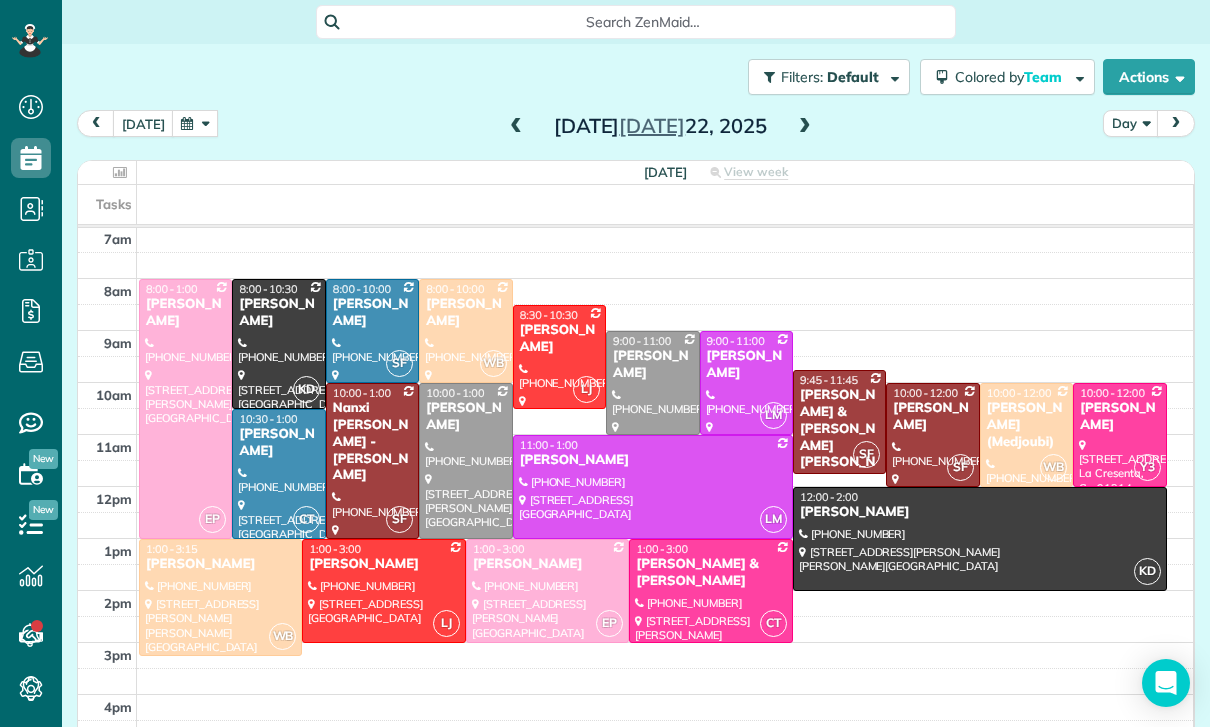 scroll, scrollTop: 157, scrollLeft: 0, axis: vertical 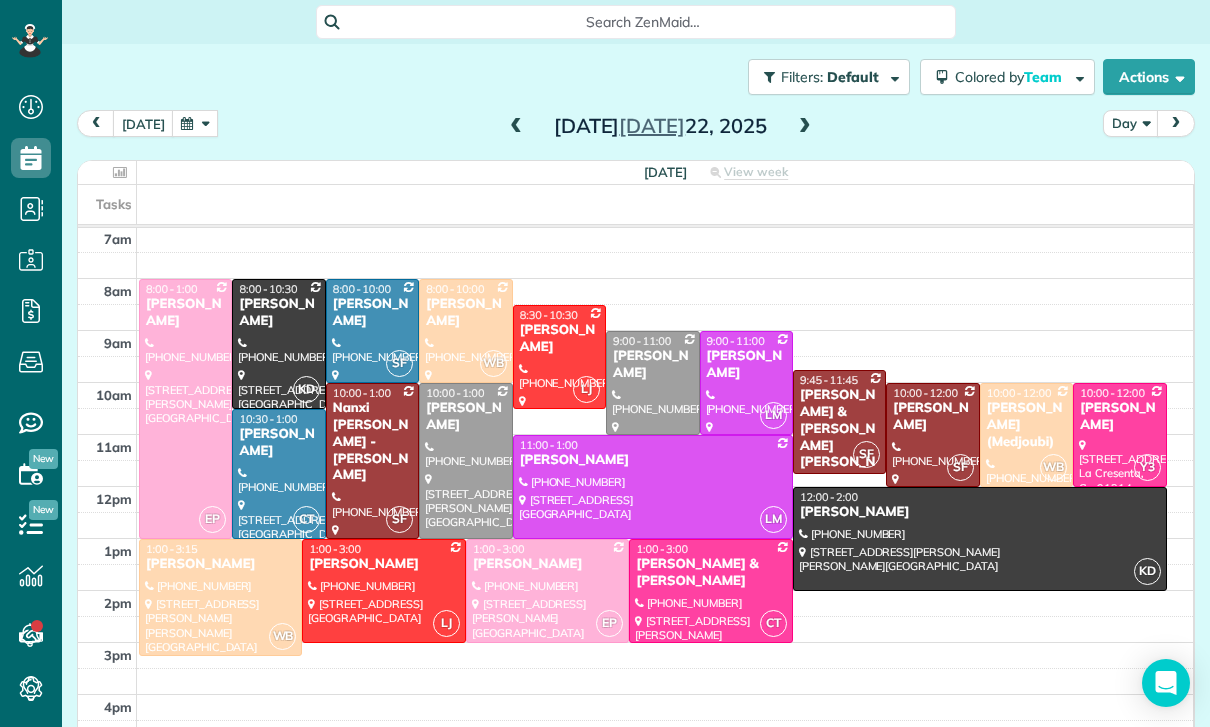 click on "[PERSON_NAME]" at bounding box center [220, 564] 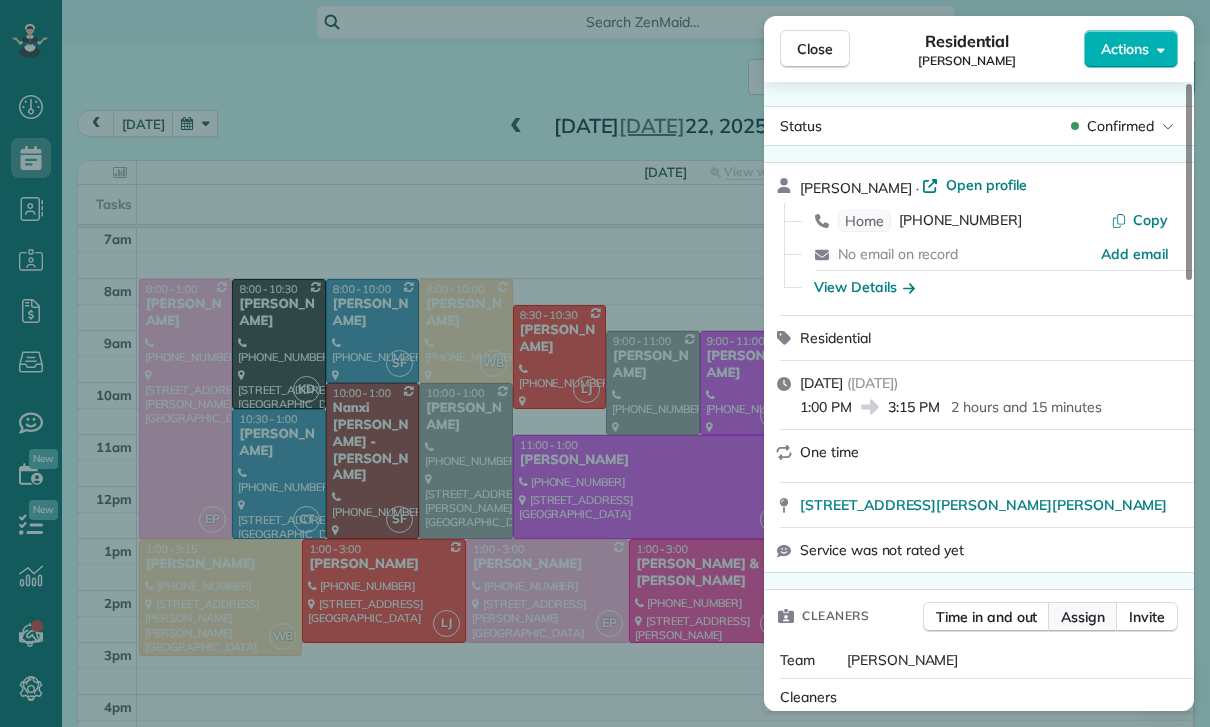 click on "Assign" at bounding box center (1083, 617) 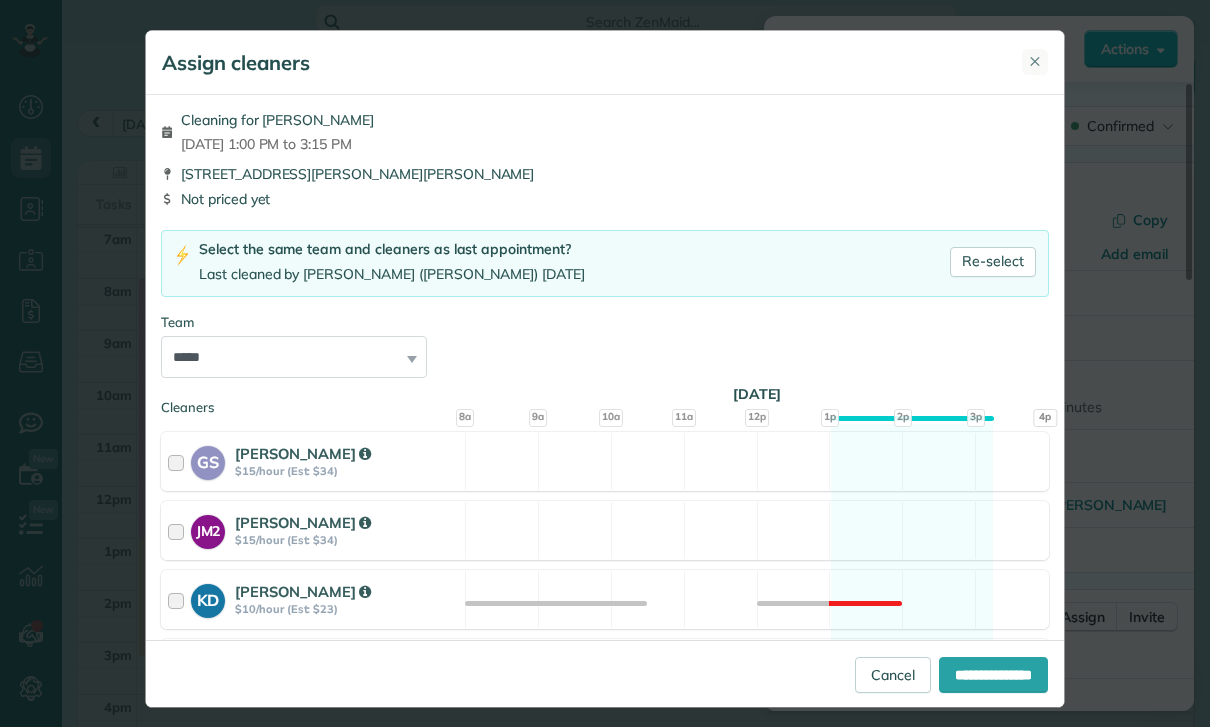 click on "✕" at bounding box center [1035, 61] 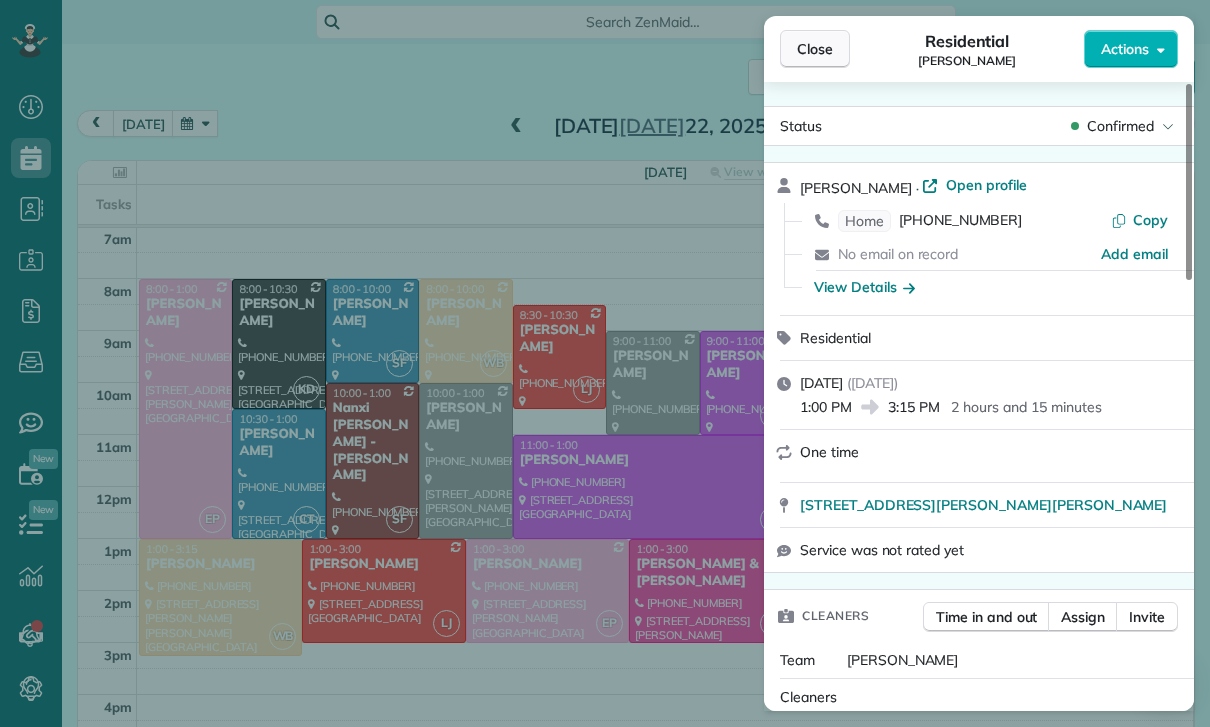 click on "Close" at bounding box center [815, 49] 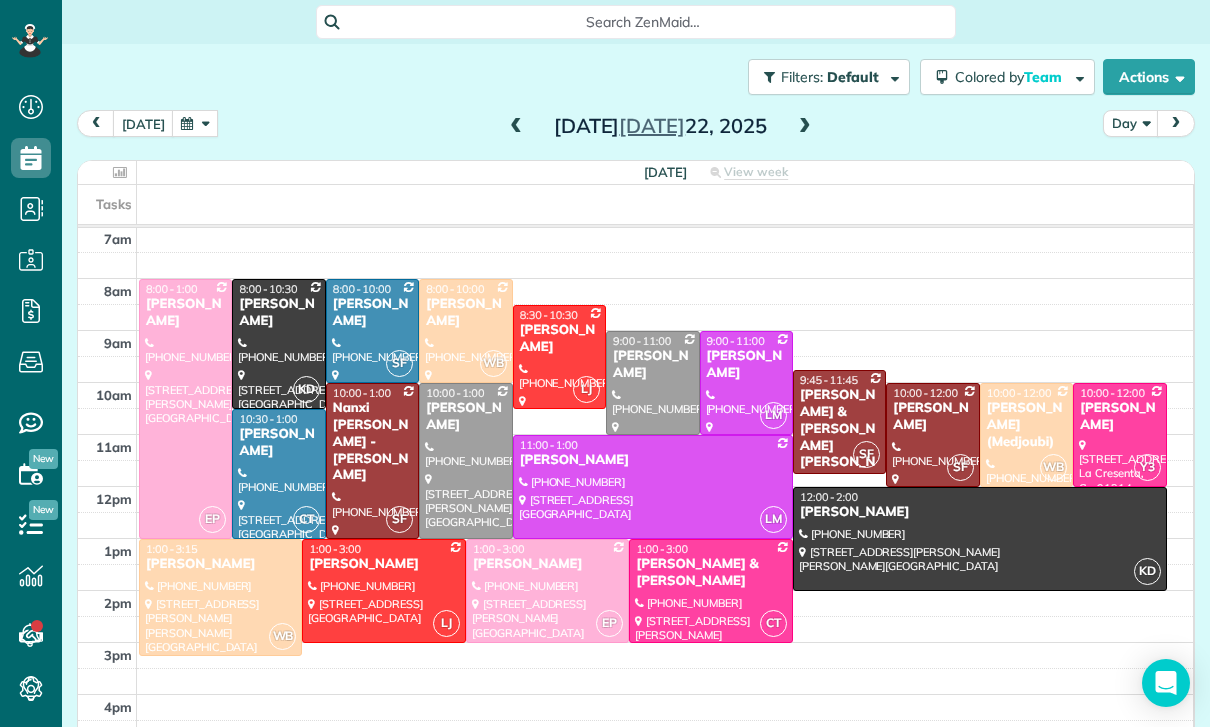 click at bounding box center [805, 127] 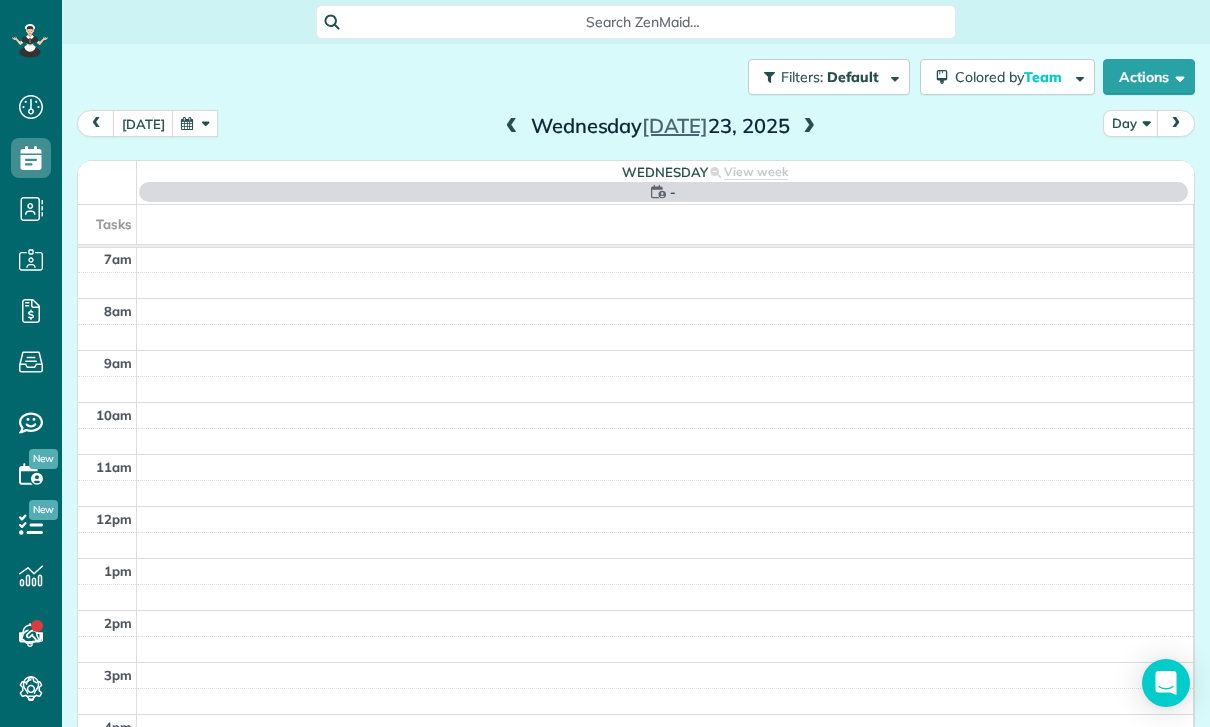 scroll, scrollTop: 157, scrollLeft: 0, axis: vertical 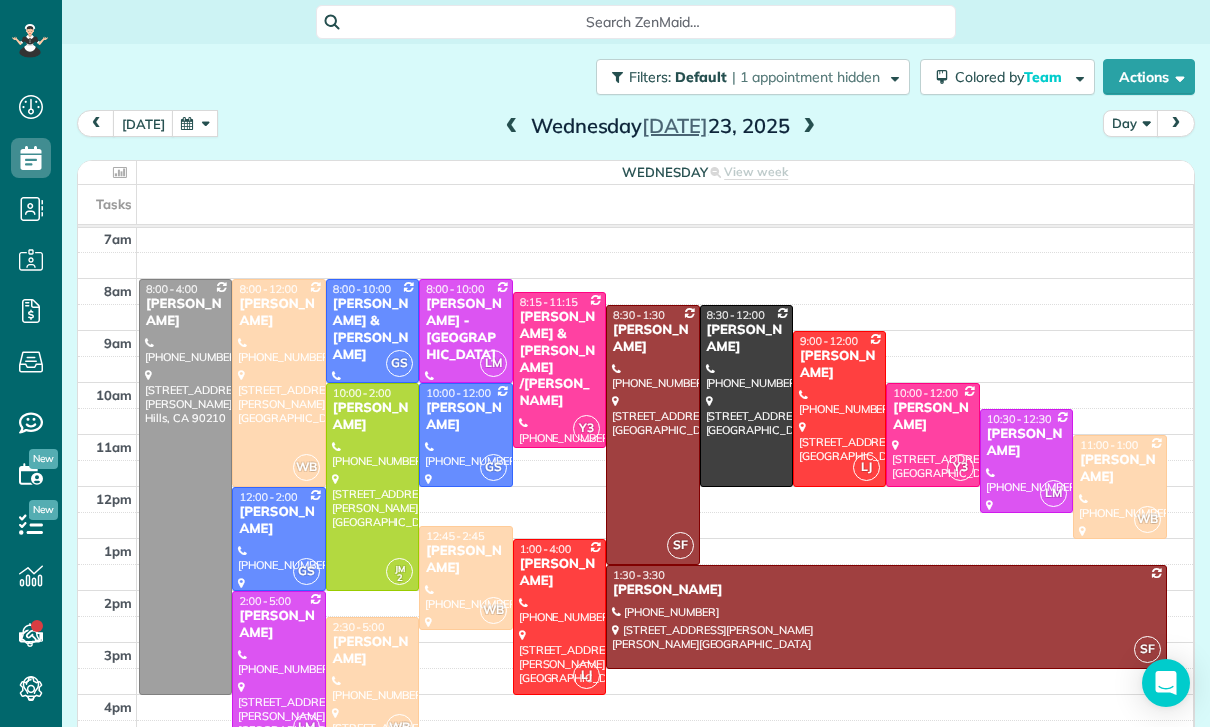 click at bounding box center [809, 127] 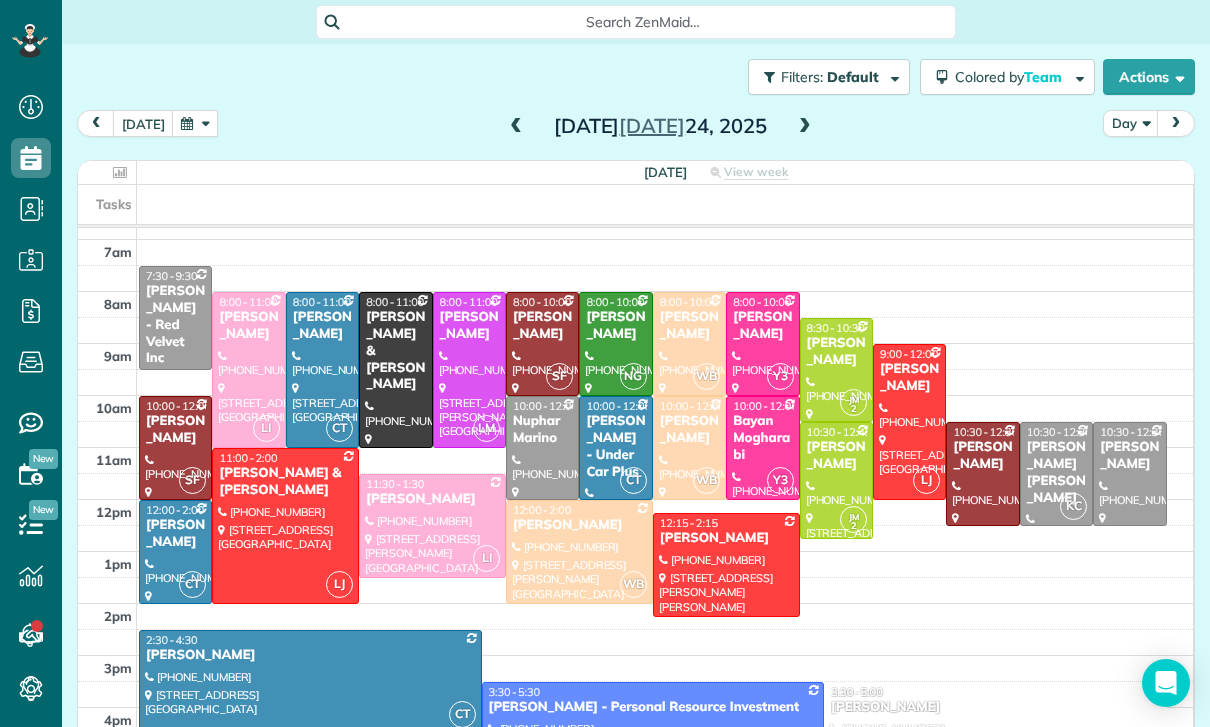scroll, scrollTop: 173, scrollLeft: 0, axis: vertical 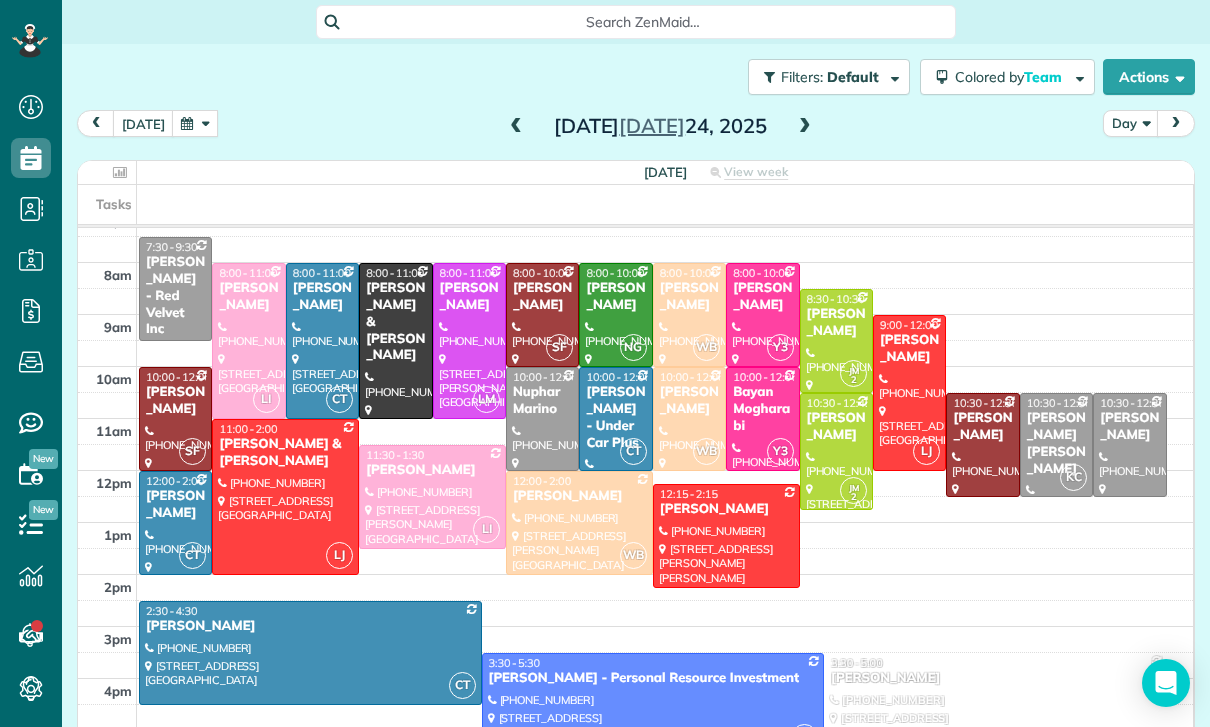 click at bounding box center [195, 123] 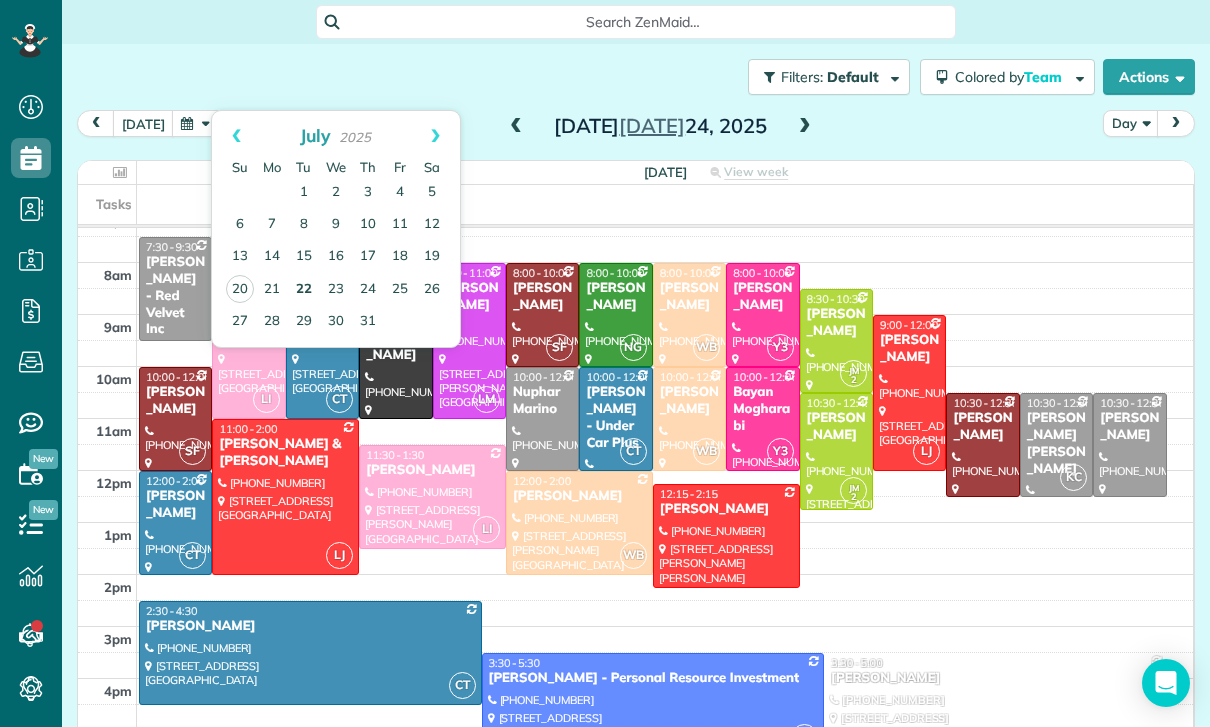 click on "22" at bounding box center [304, 290] 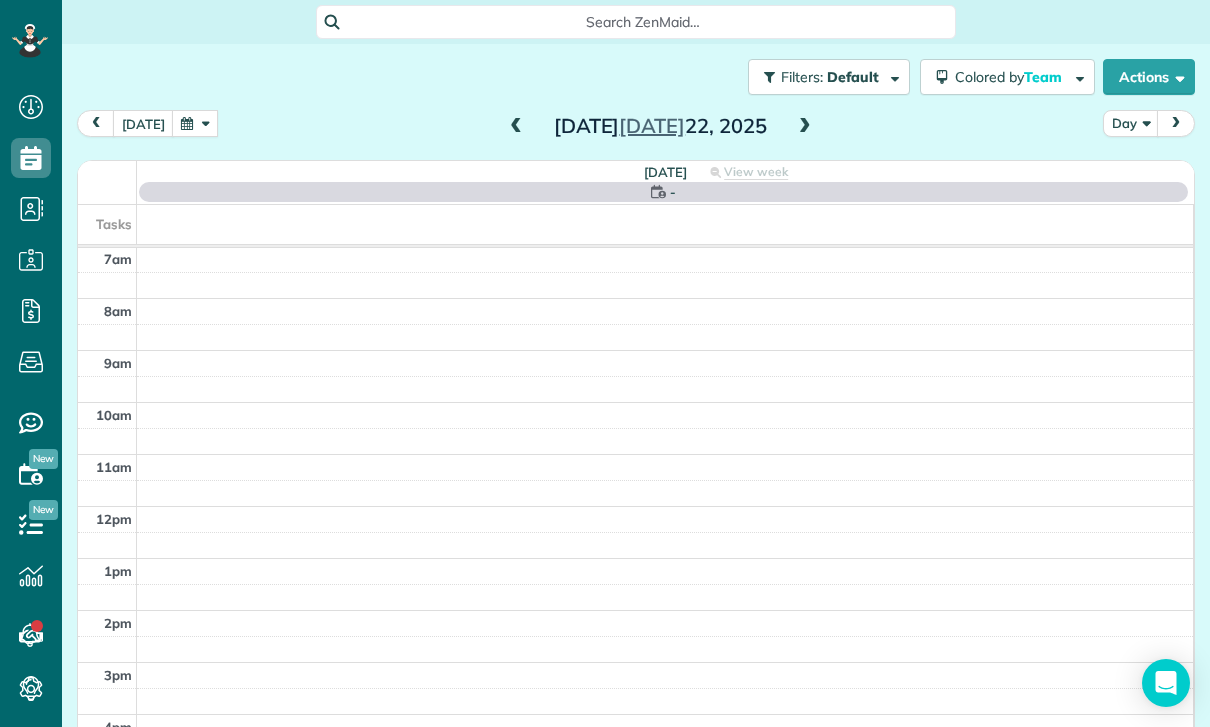 scroll, scrollTop: 157, scrollLeft: 0, axis: vertical 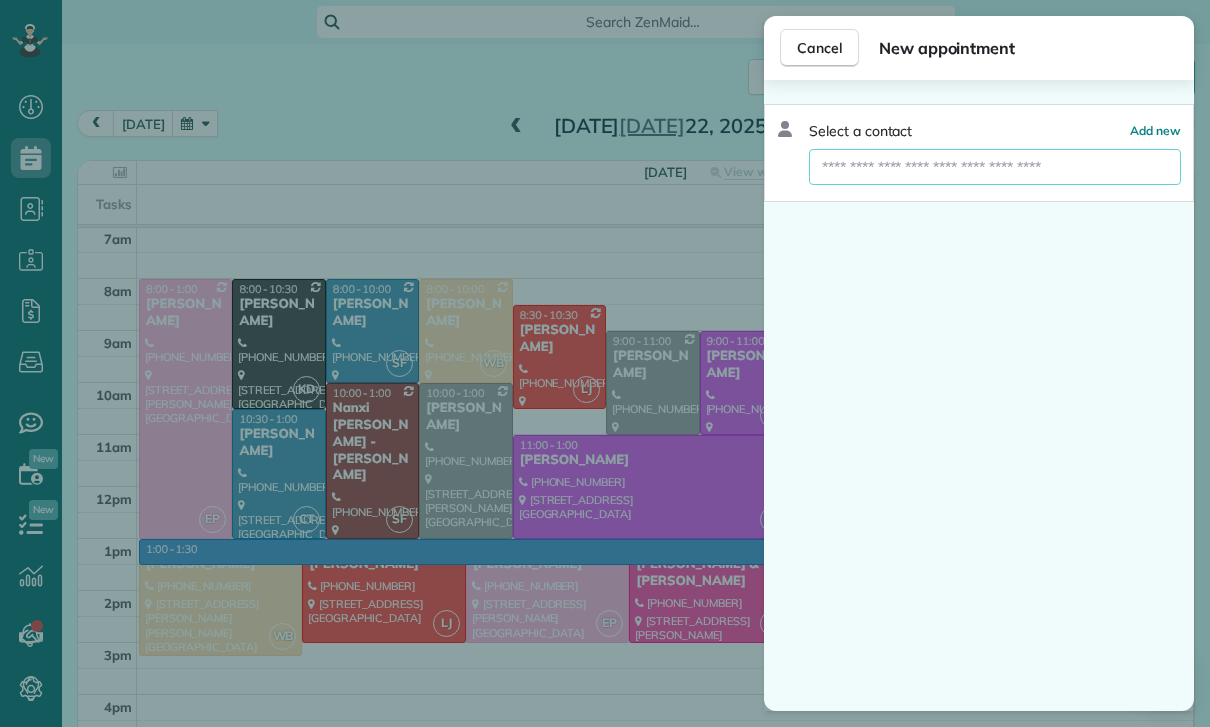 click at bounding box center (995, 167) 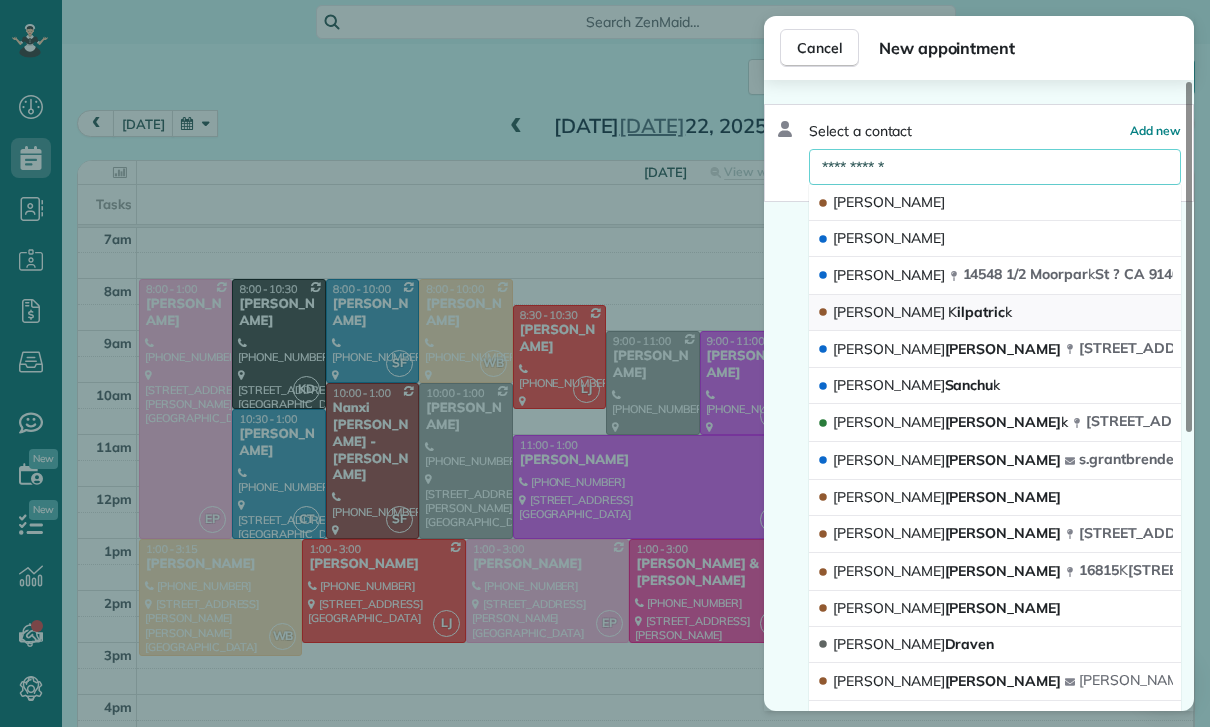 type on "**********" 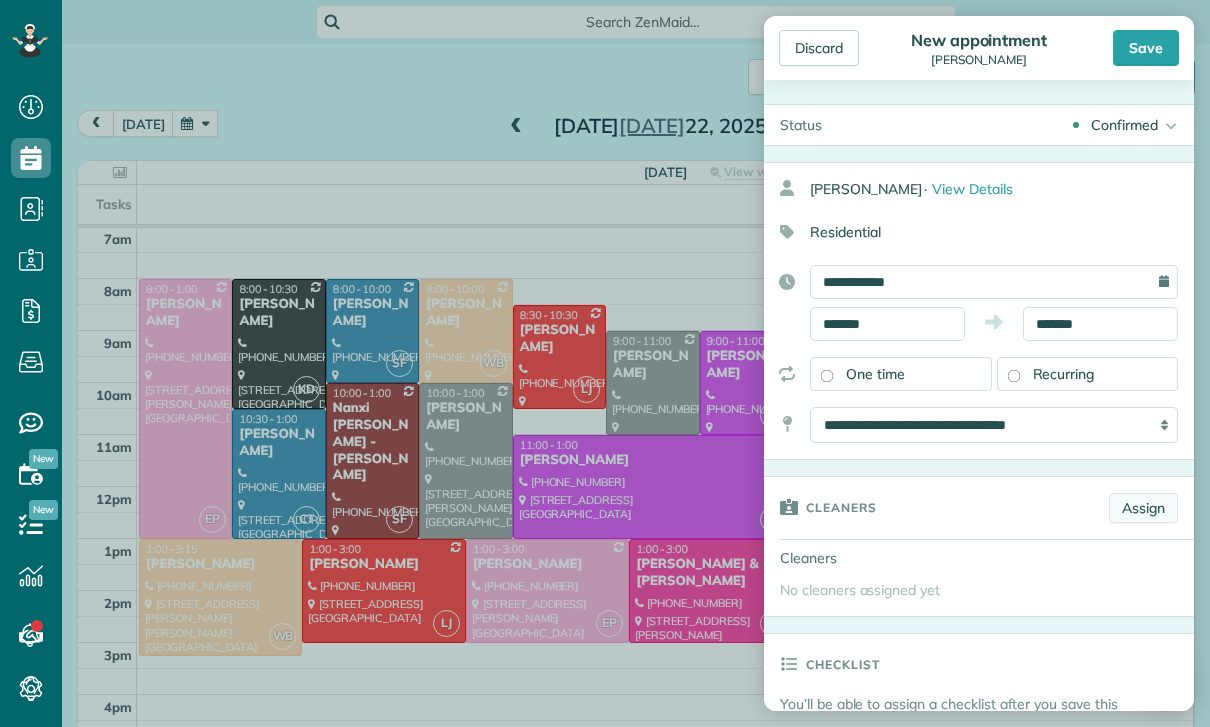 click on "Assign" at bounding box center [1143, 508] 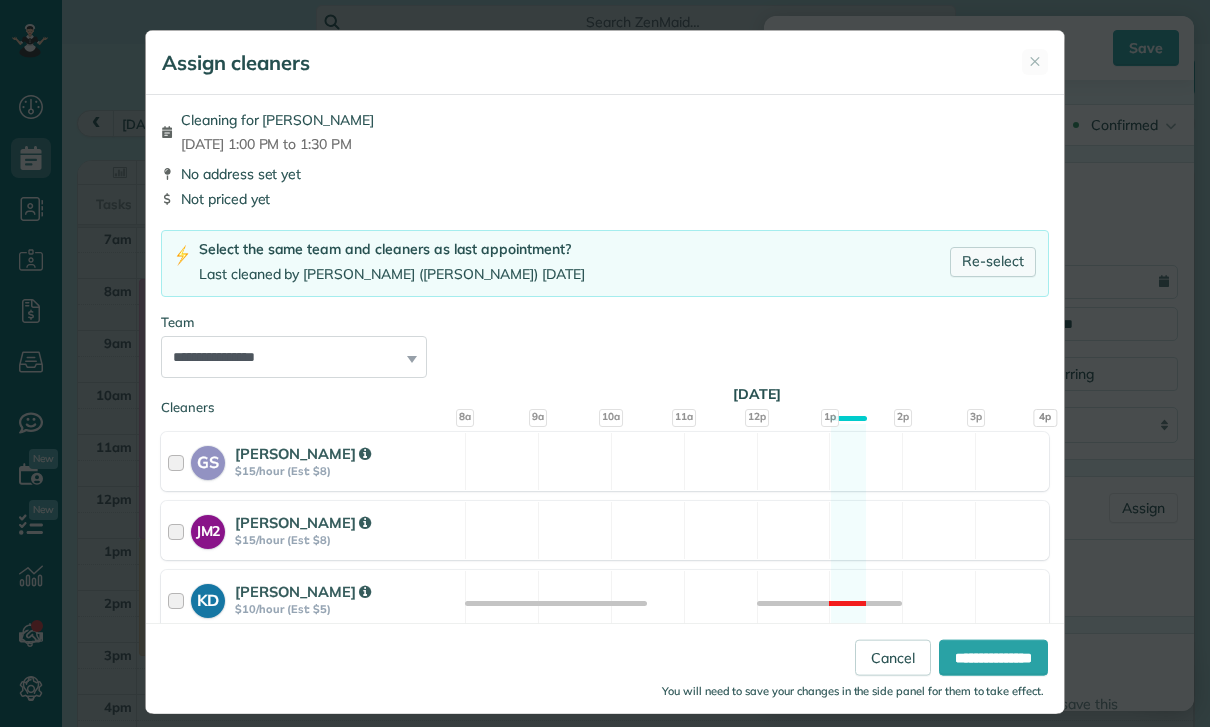 click on "Re-select" at bounding box center (993, 262) 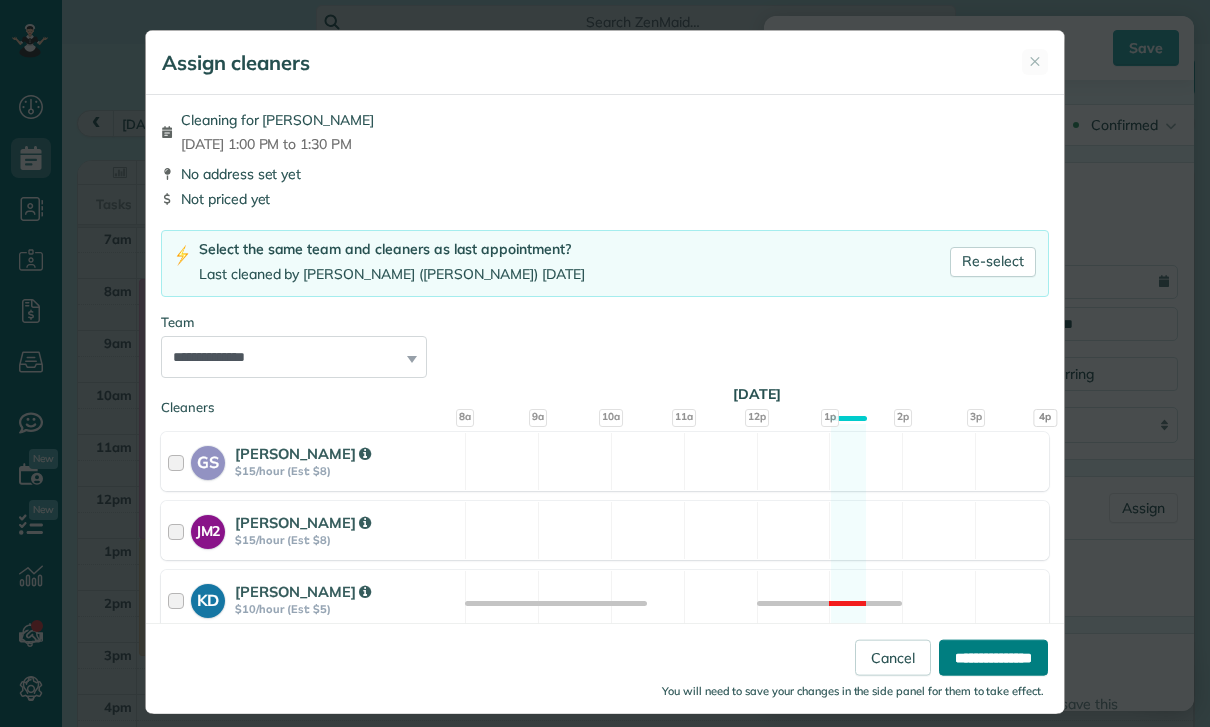 click on "**********" at bounding box center (993, 658) 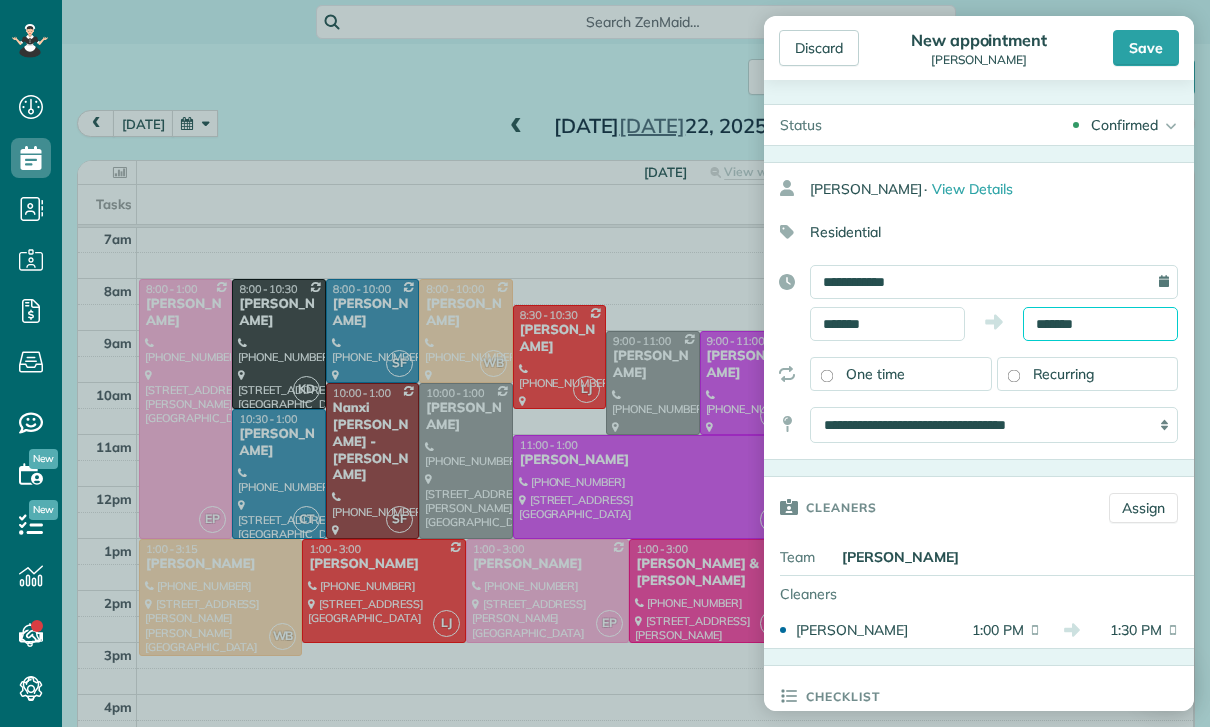 click on "*******" at bounding box center [1100, 324] 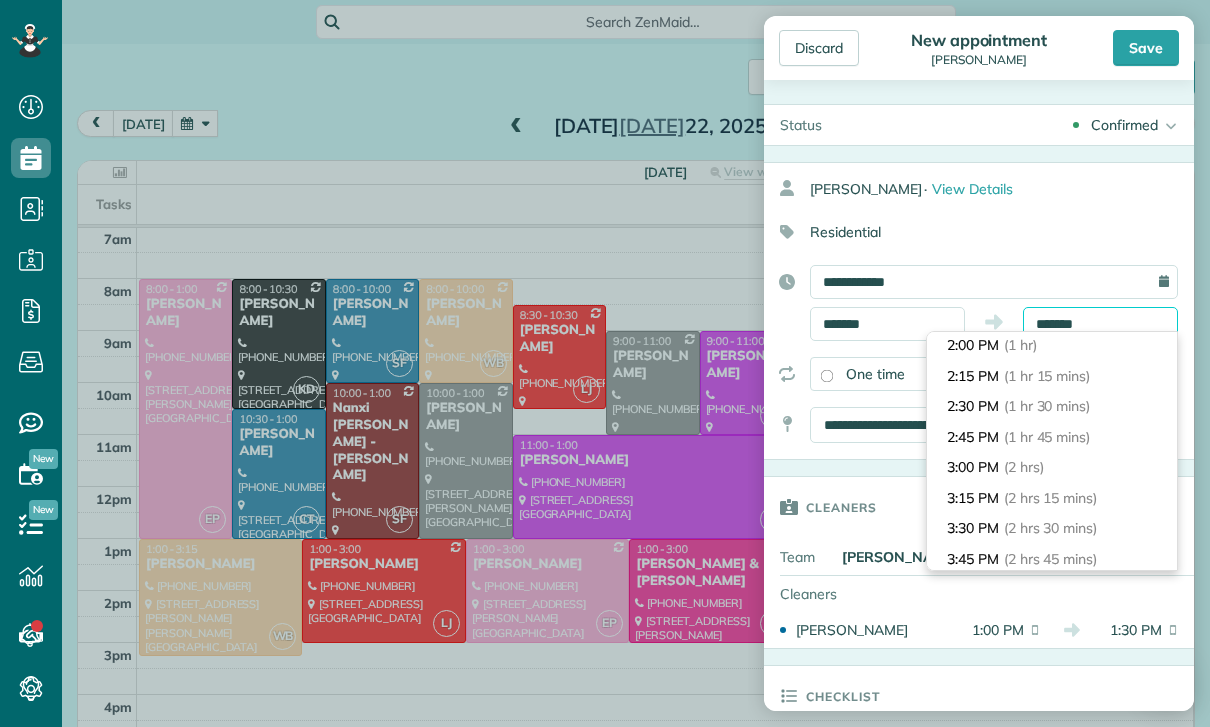 scroll, scrollTop: 140, scrollLeft: 0, axis: vertical 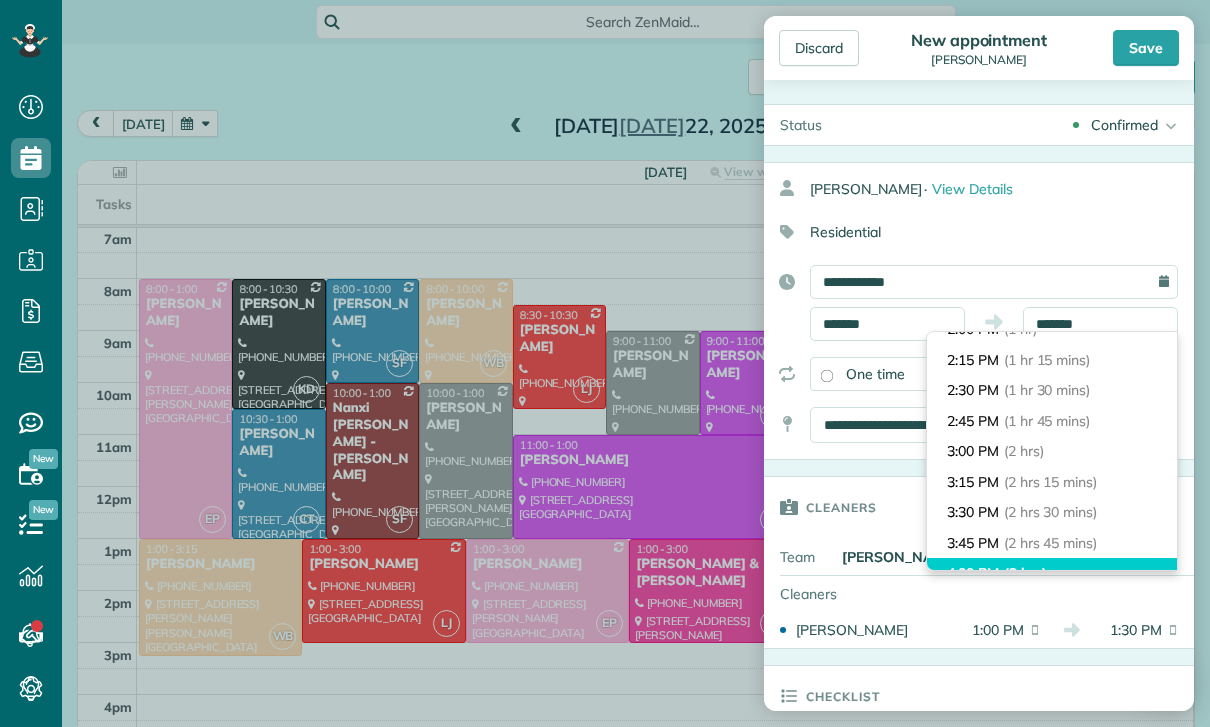 click on "(3 hrs)" at bounding box center [1025, 573] 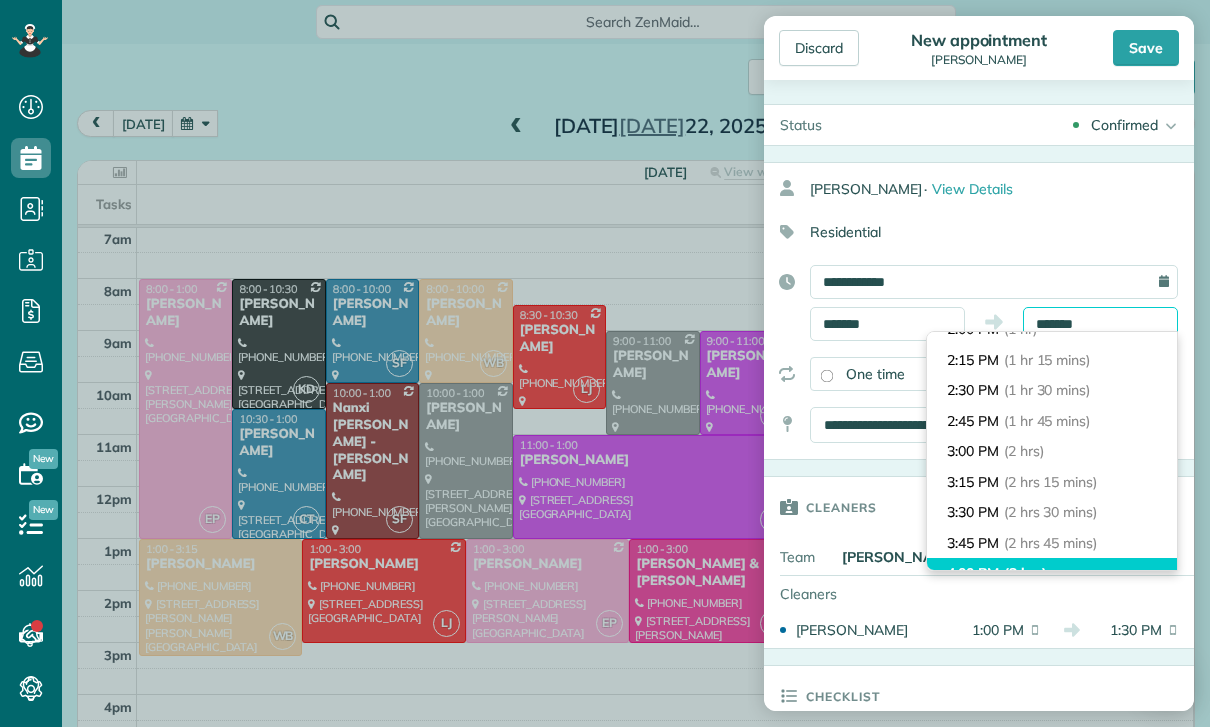 type on "*******" 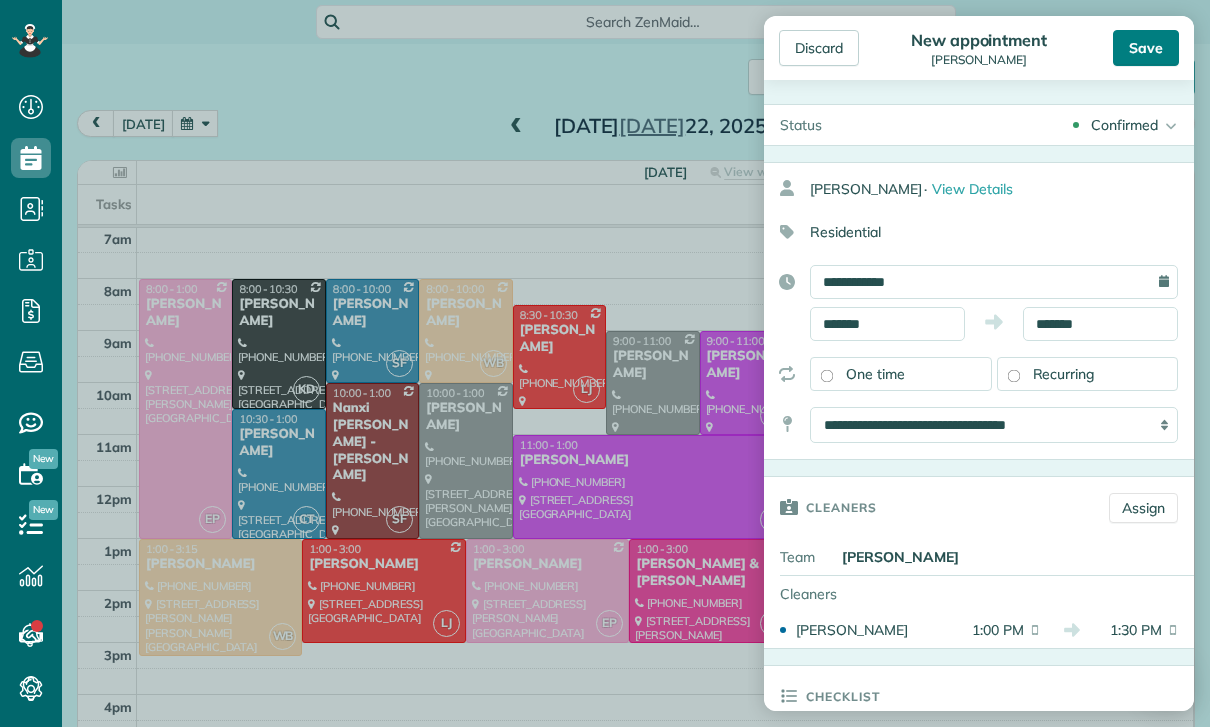 click on "Save" at bounding box center (1146, 48) 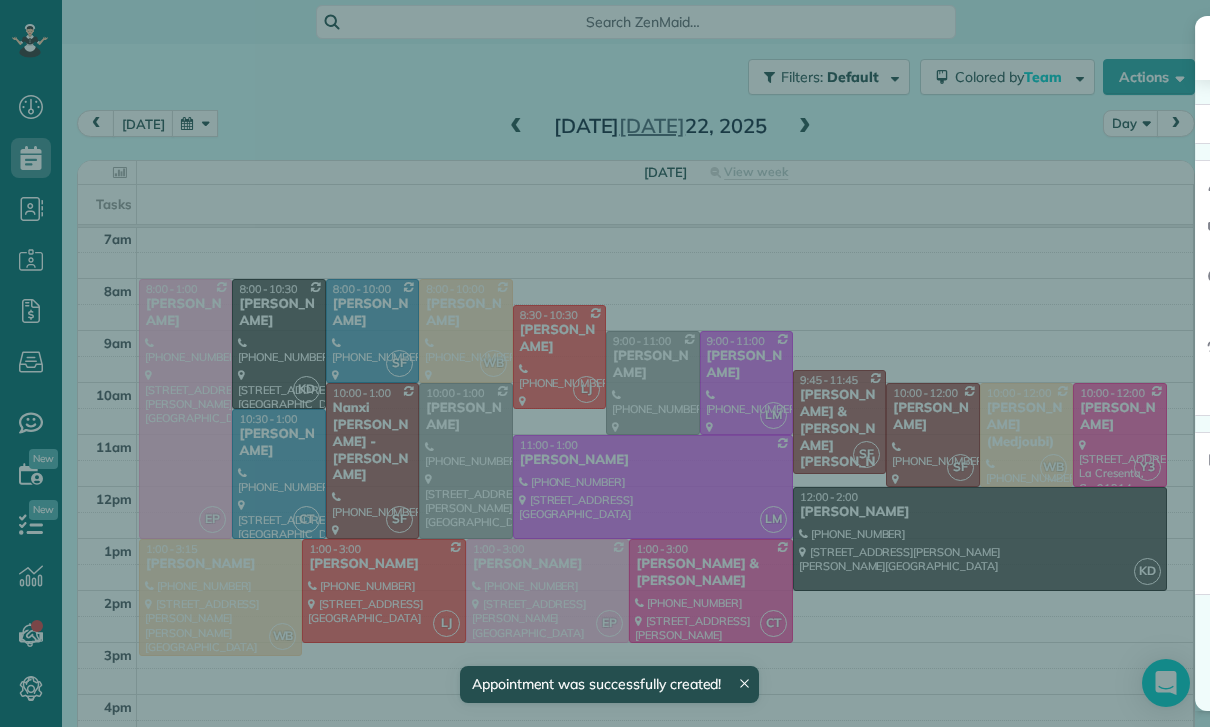 scroll, scrollTop: 157, scrollLeft: 0, axis: vertical 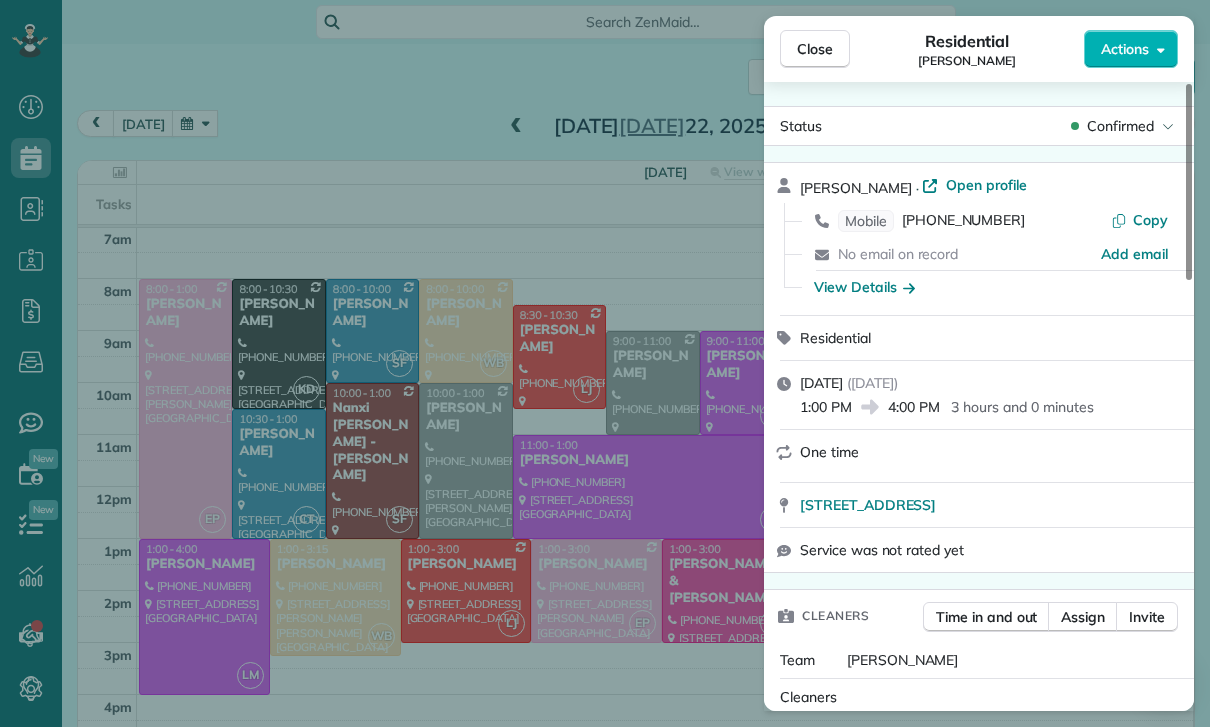 click on "Close Residential Stephanie Kilpatrick Actions Status Confirmed Stephanie Kilpatrick · Open profile Mobile (818) 741-5520 Copy No email on record Add email View Details Residential Tuesday, July 22, 2025 ( in 2 days ) 1:00 PM 4:00 PM 3 hours and 0 minutes One time 1650 Melwood Drive Glendale CA 91207 Service was not rated yet Cleaners Time in and out Assign Invite Team Leslie Miranda Cleaners Leslie Mirnada   1:00 PM 4:00 PM Checklist Try Now Keep this appointment up to your standards. Stay on top of every detail, keep your cleaners organised, and your client happy. Assign a checklist Watch a 5 min demo Billing Billing actions Price $0.00 Overcharge $0.00 Discount $0.00 Coupon discount - Primary tax - Secondary tax - Total appointment price $0.00 Tips collected New feature! $0.00 Mark as paid Total including tip $0.00 Get paid online in no-time! Send an invoice and reward your cleaners with tips Charge customer credit card Appointment custom fields Key # - Work items No work items to display Notes 0 Customer" at bounding box center (605, 363) 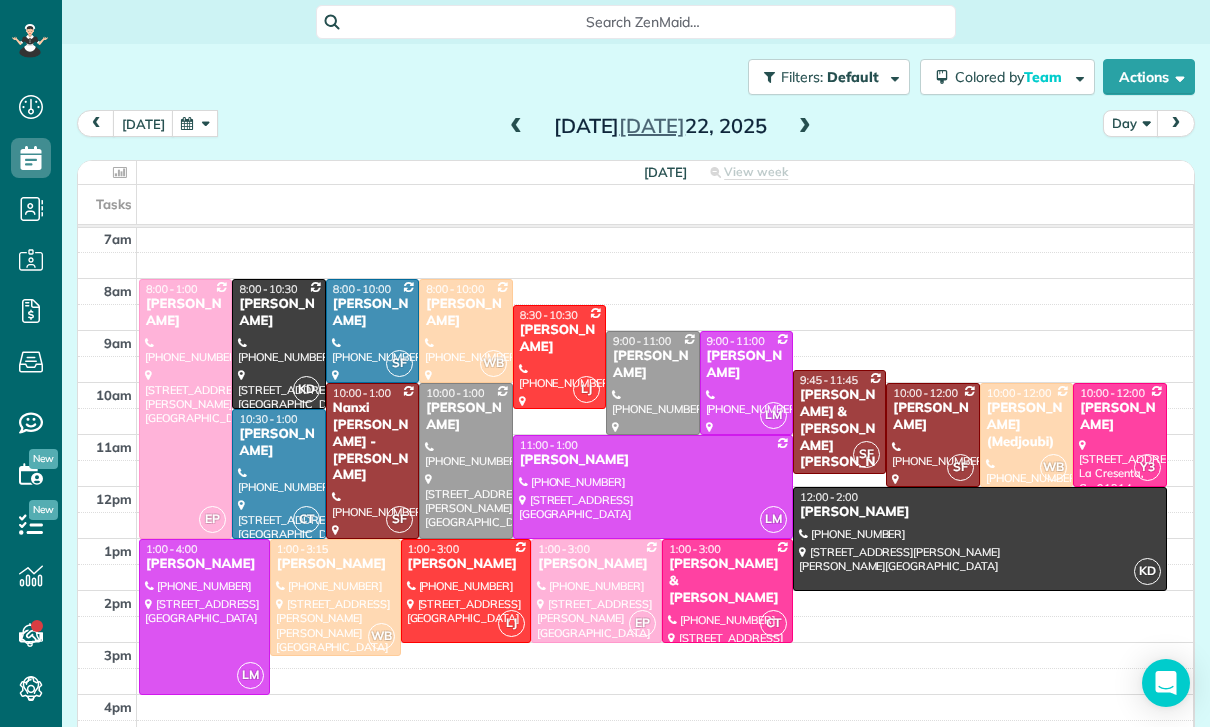 click at bounding box center (195, 123) 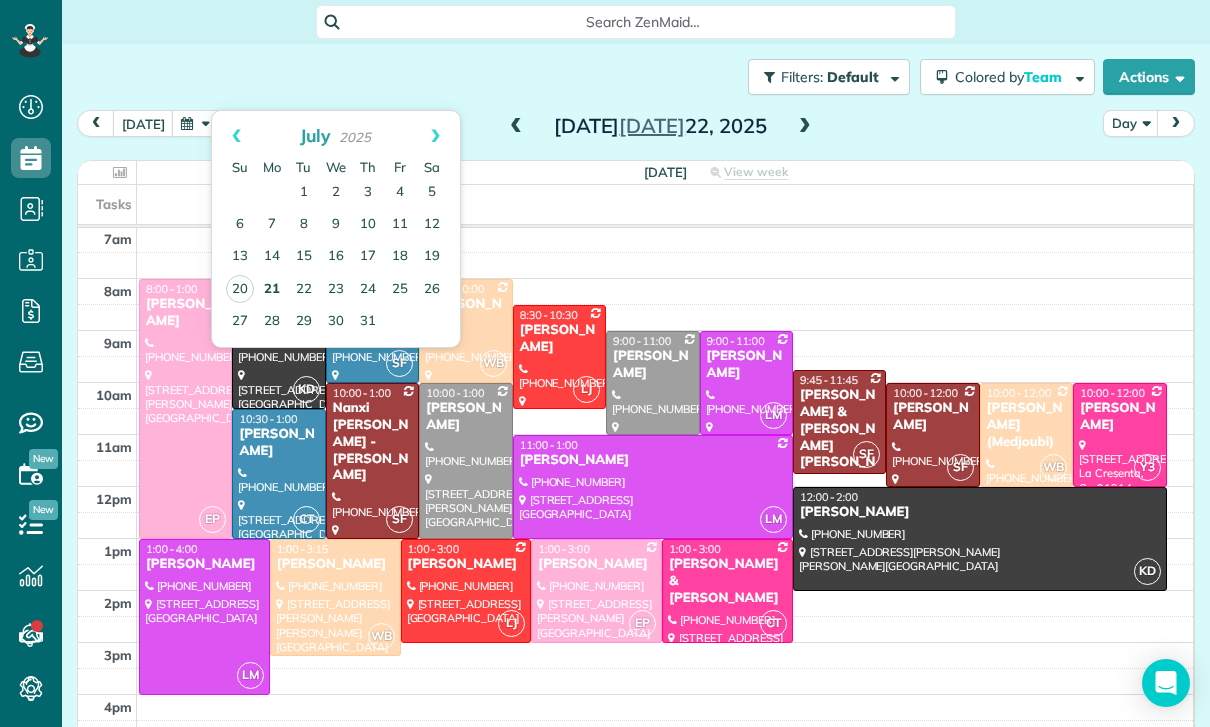 click on "21" at bounding box center (272, 290) 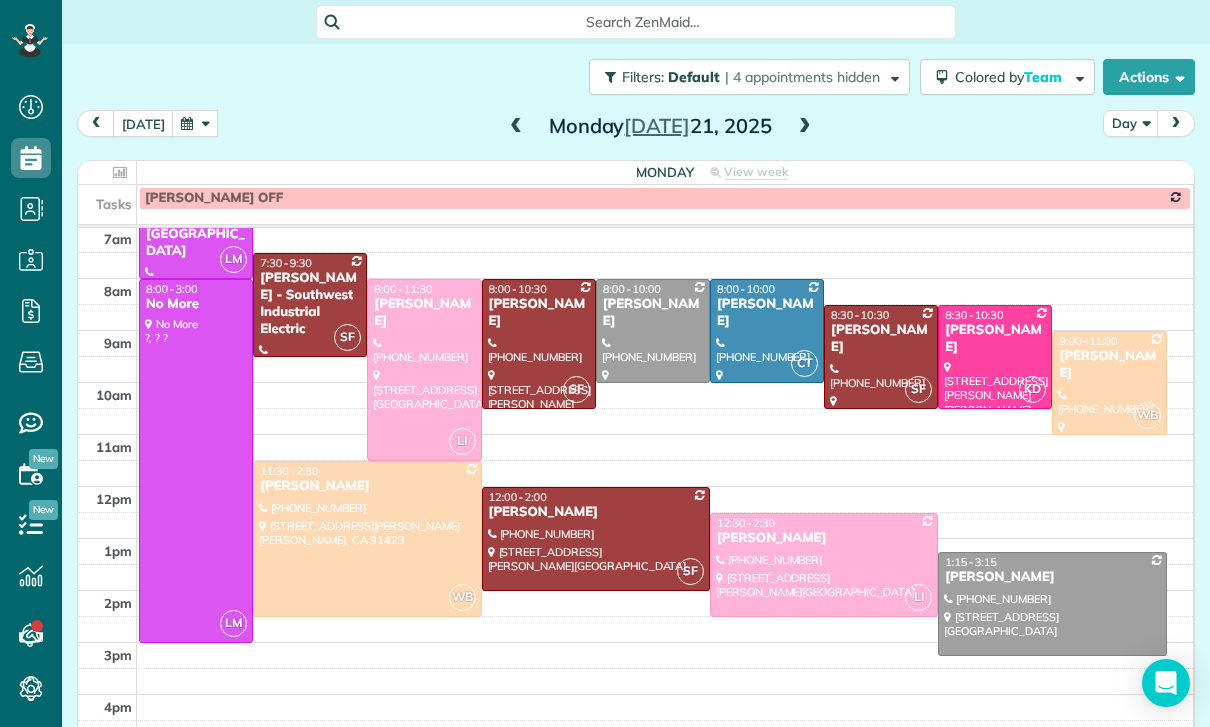 scroll, scrollTop: 157, scrollLeft: 0, axis: vertical 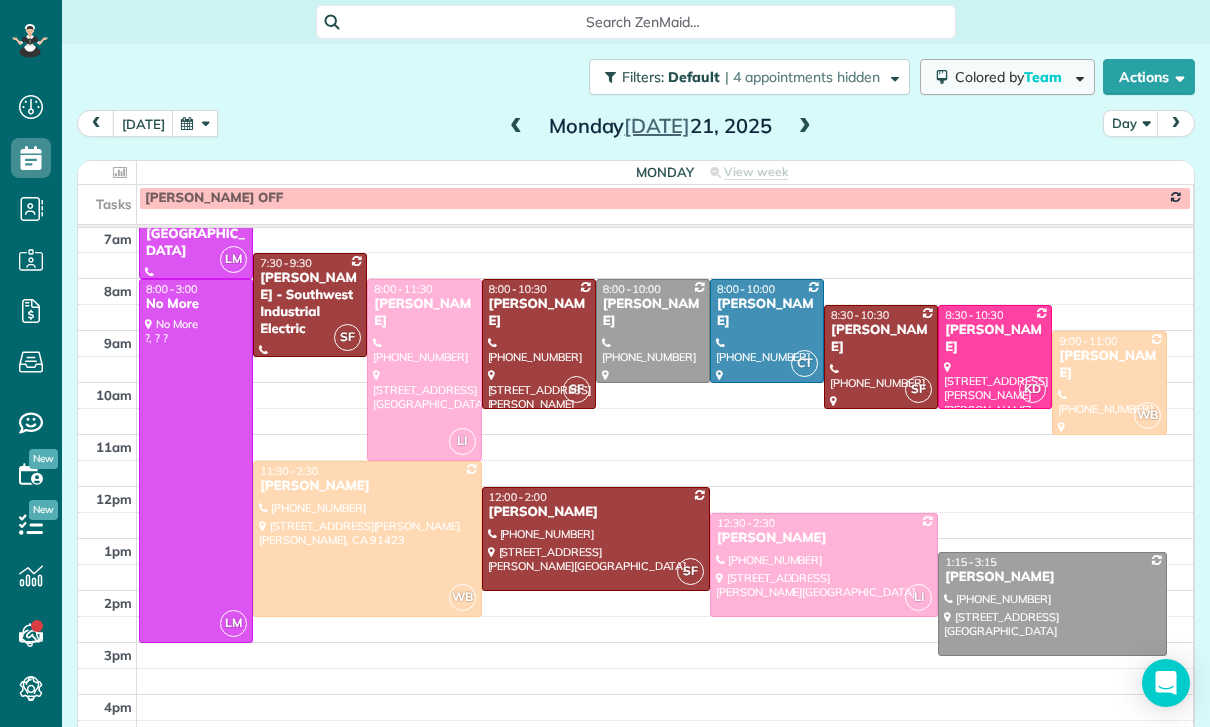 click on "Colored by  Team" at bounding box center (1012, 77) 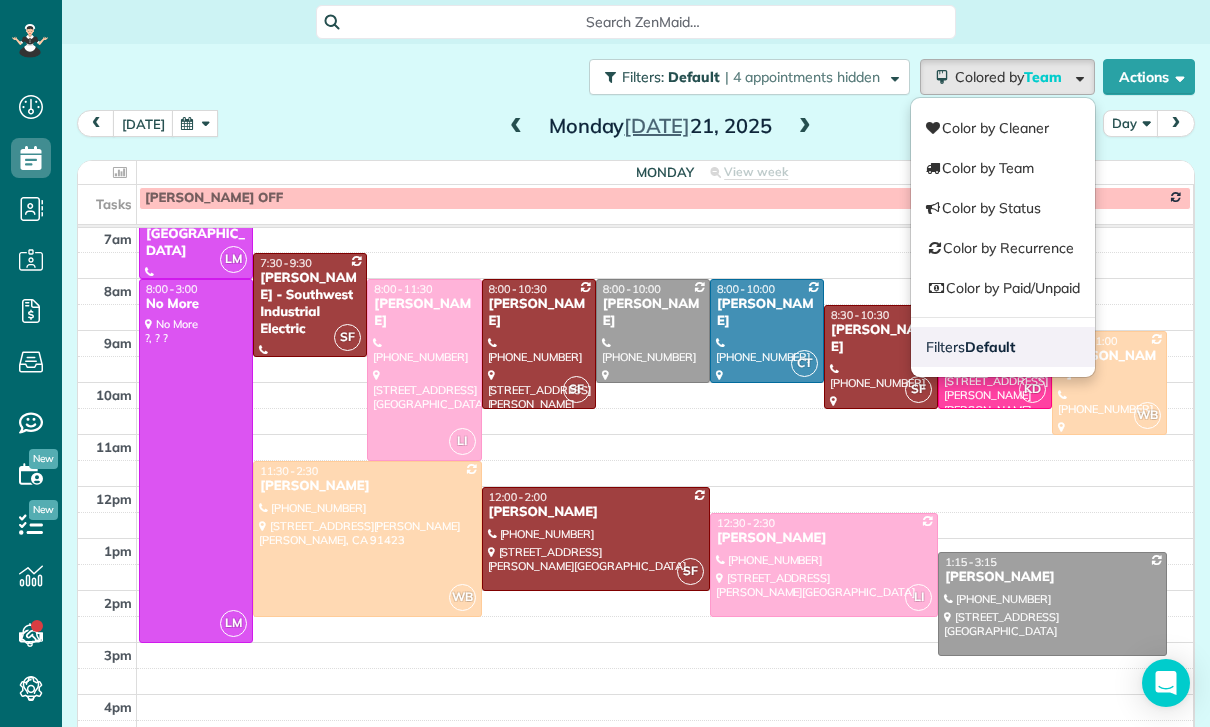 click on "Filters  Default" at bounding box center (1003, 347) 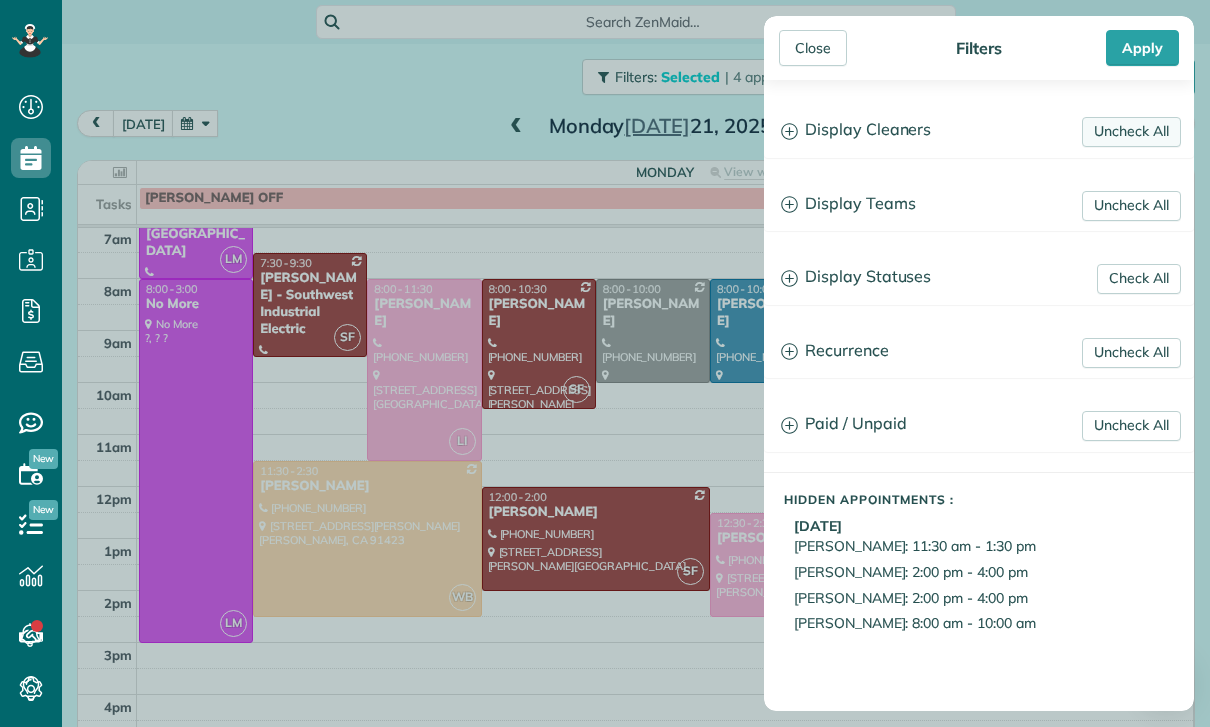 click on "Uncheck All" at bounding box center (1131, 132) 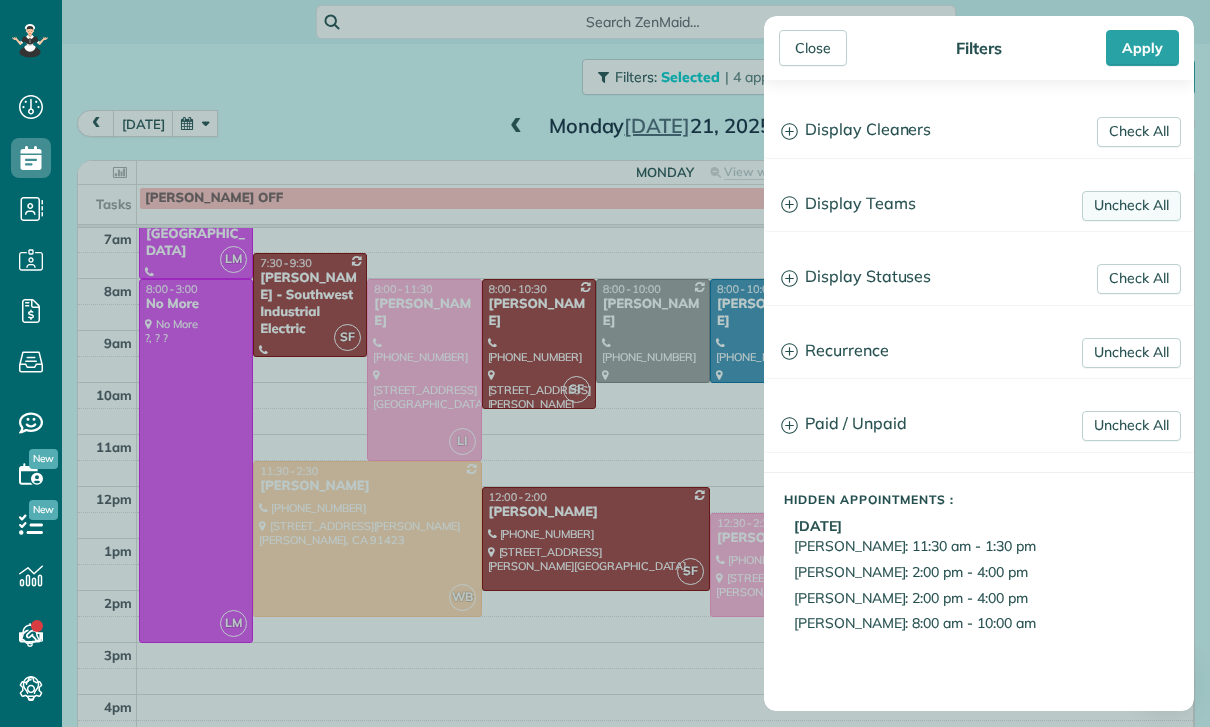 click on "Uncheck All" at bounding box center [1131, 206] 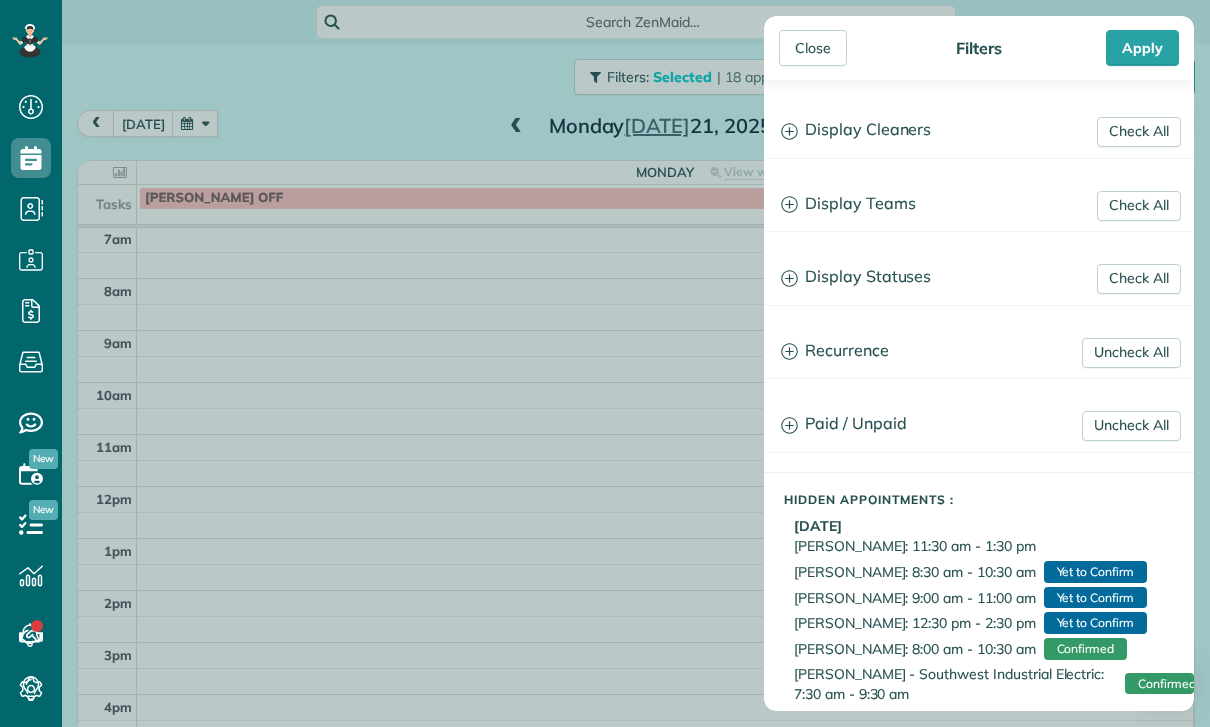click on "Display Teams" at bounding box center (979, 204) 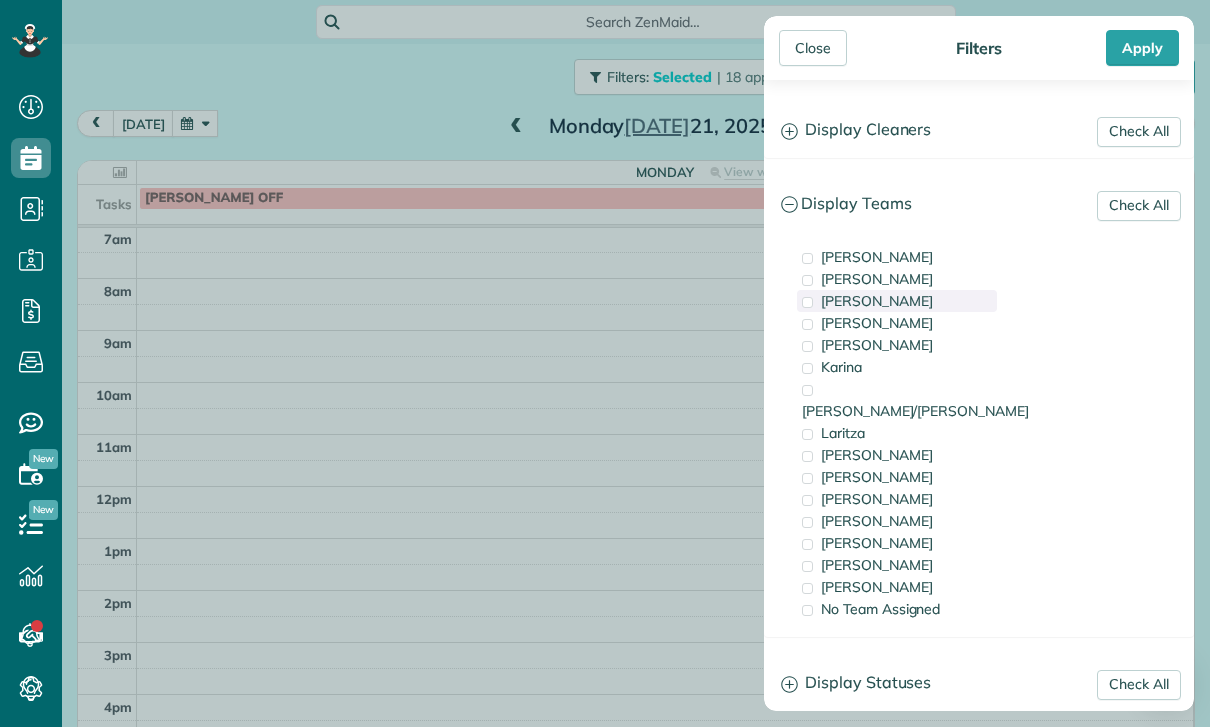 click on "Gilma" at bounding box center [897, 301] 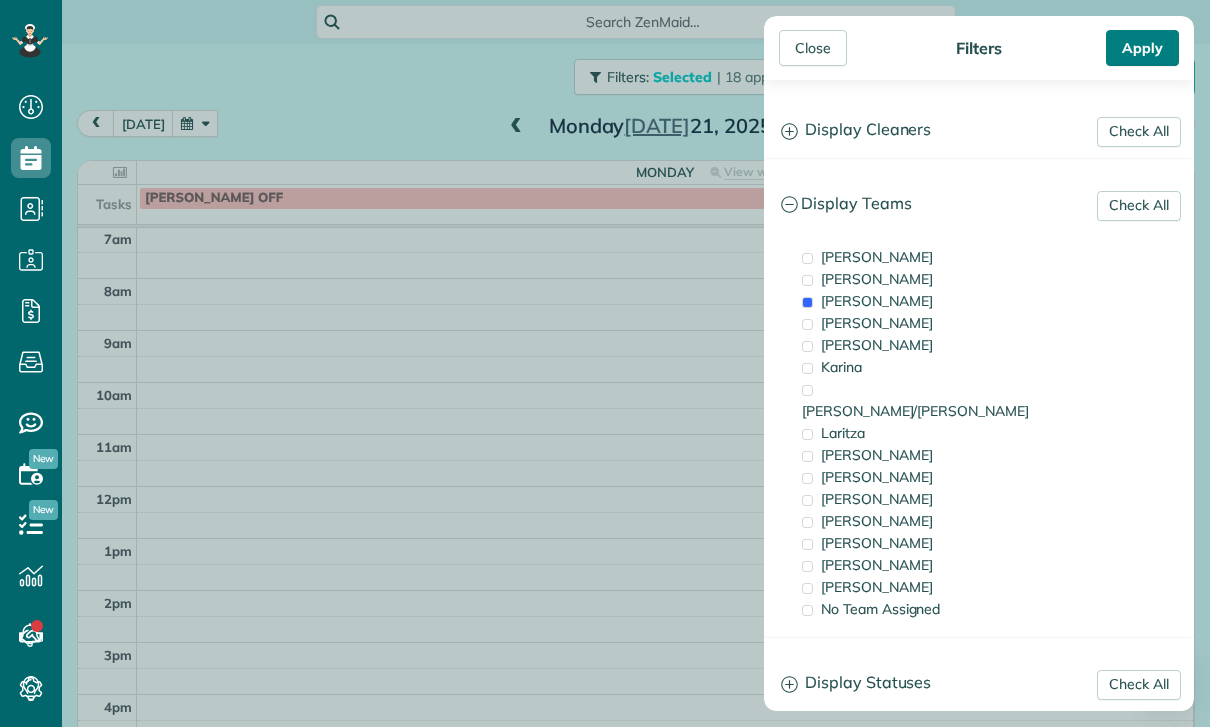 click on "Apply" at bounding box center (1142, 48) 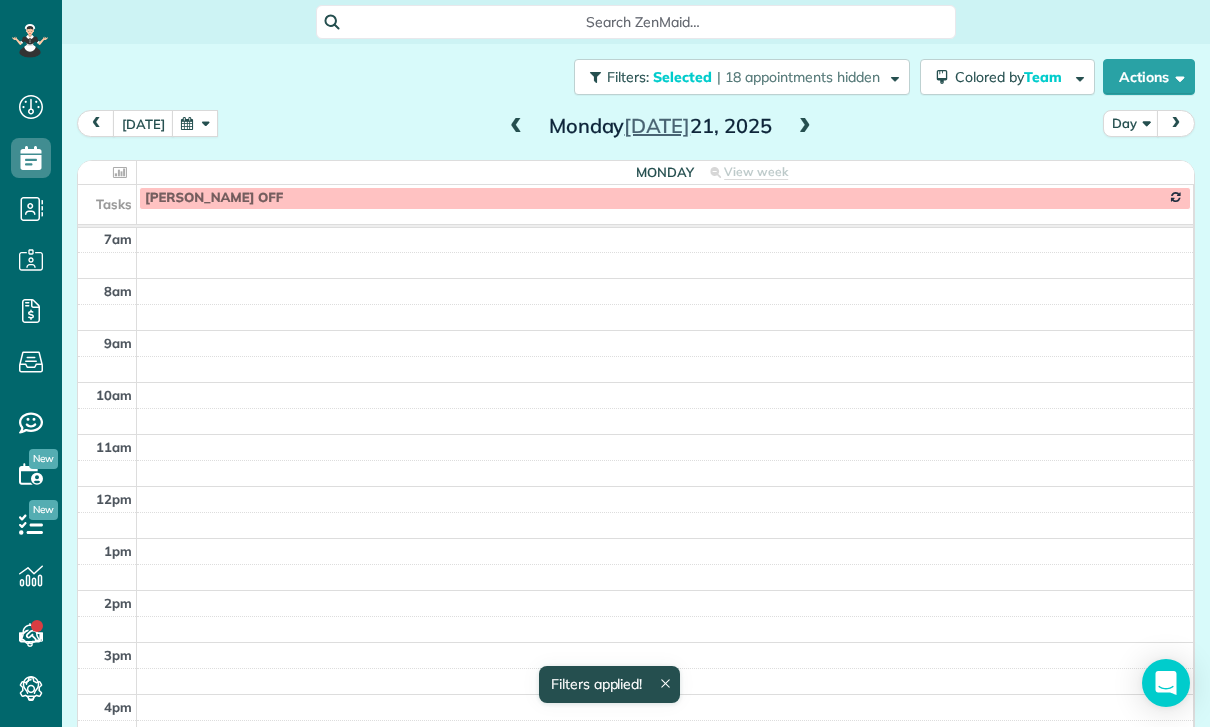 click on "Day" at bounding box center [1131, 123] 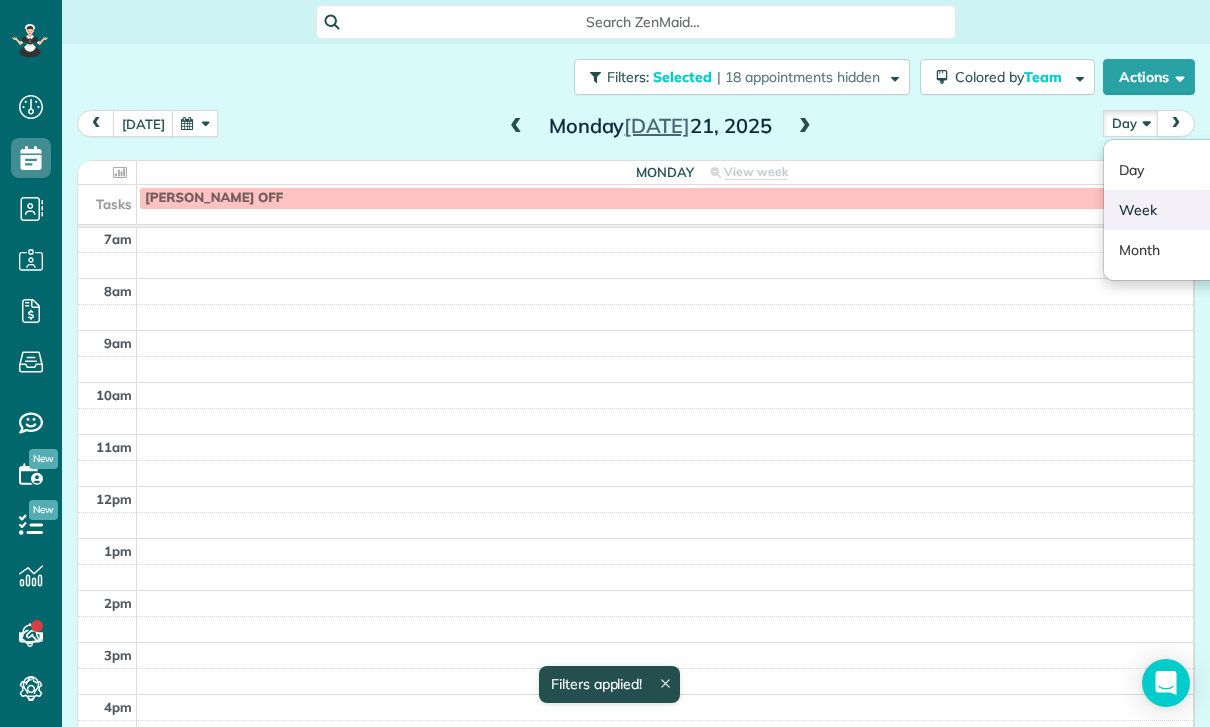 click on "Week" at bounding box center [1183, 210] 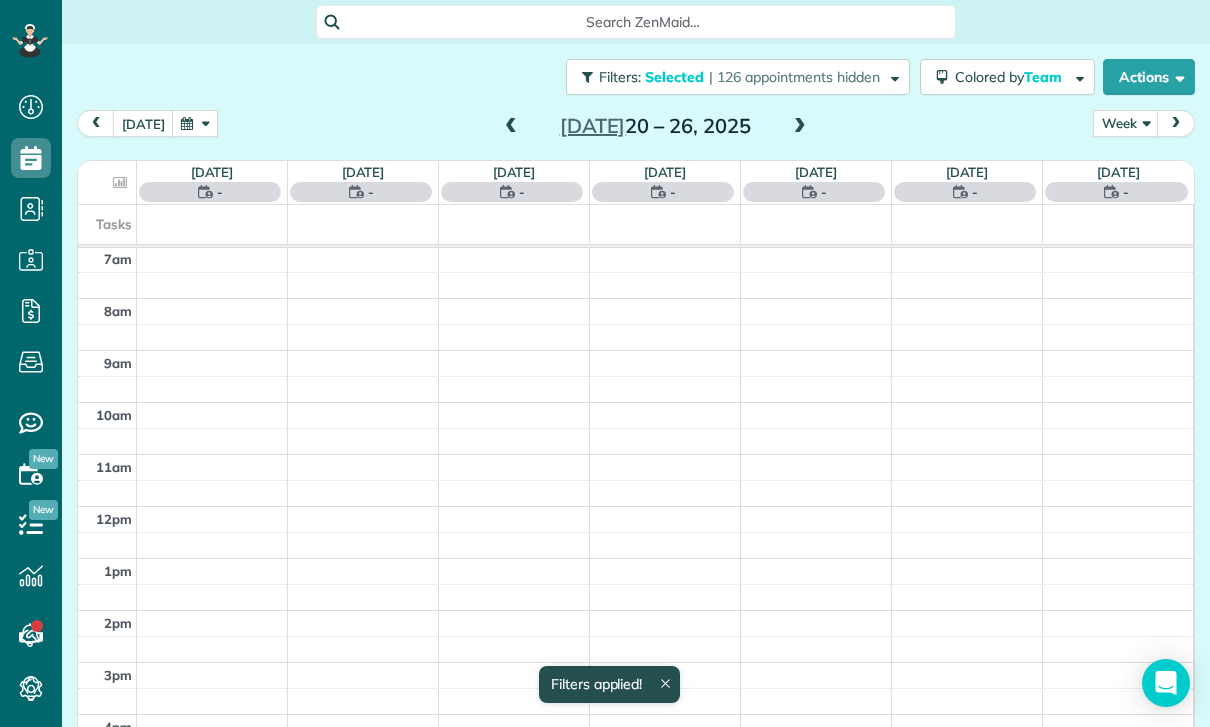 scroll, scrollTop: 157, scrollLeft: 0, axis: vertical 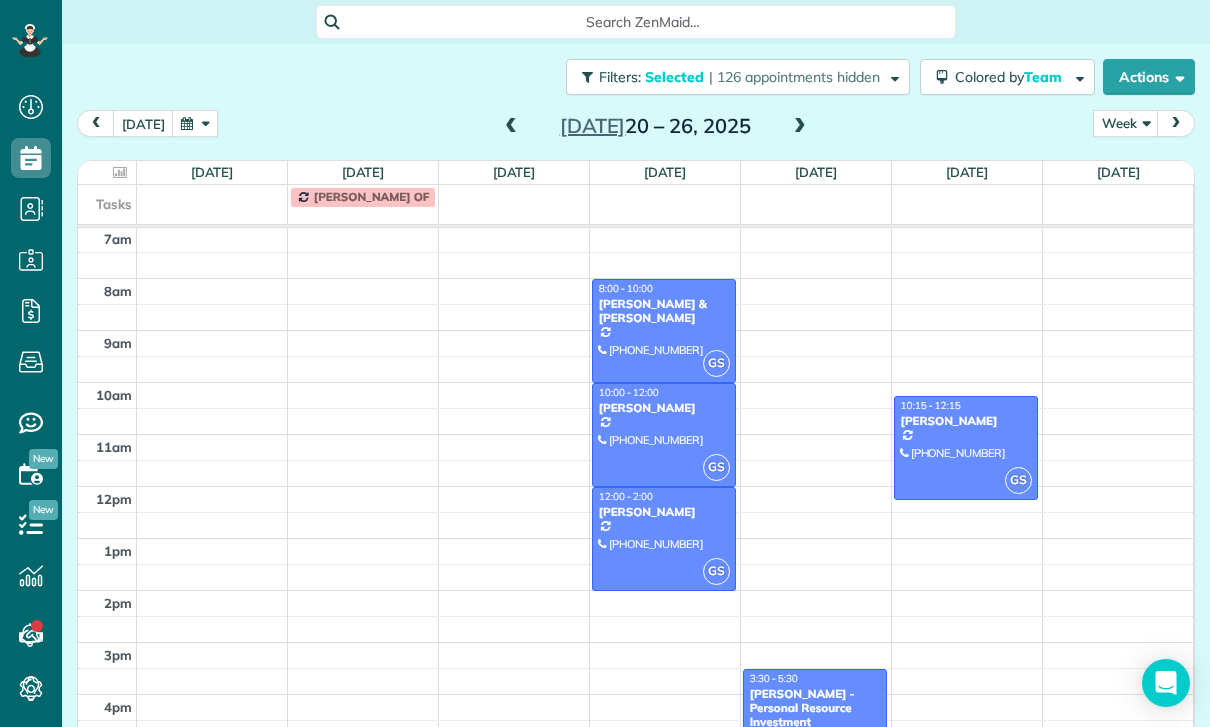 click at bounding box center (511, 127) 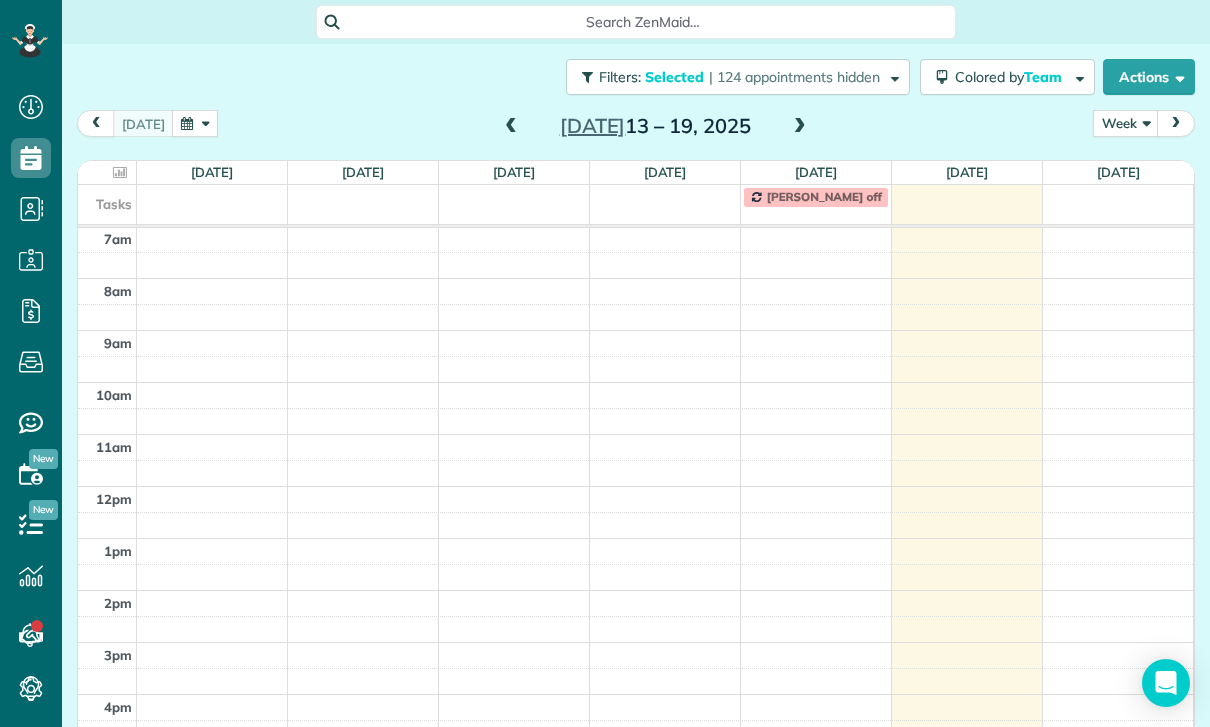 scroll, scrollTop: 157, scrollLeft: 0, axis: vertical 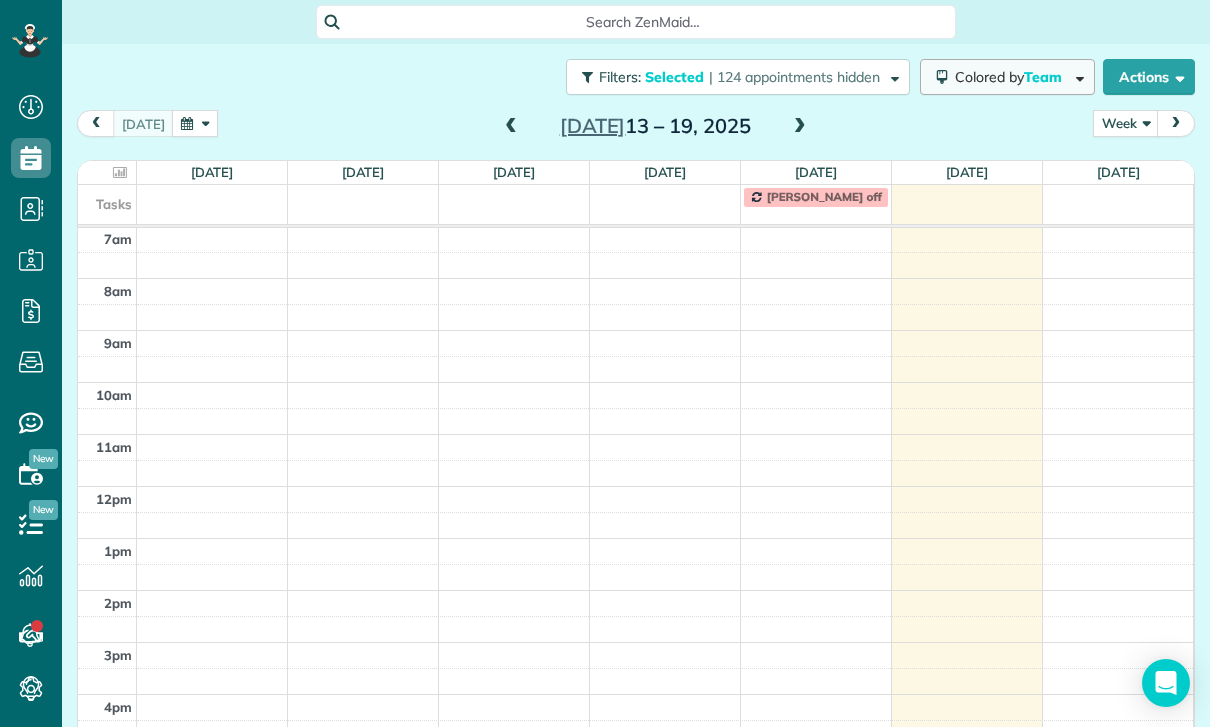 click on "Team" at bounding box center [1044, 77] 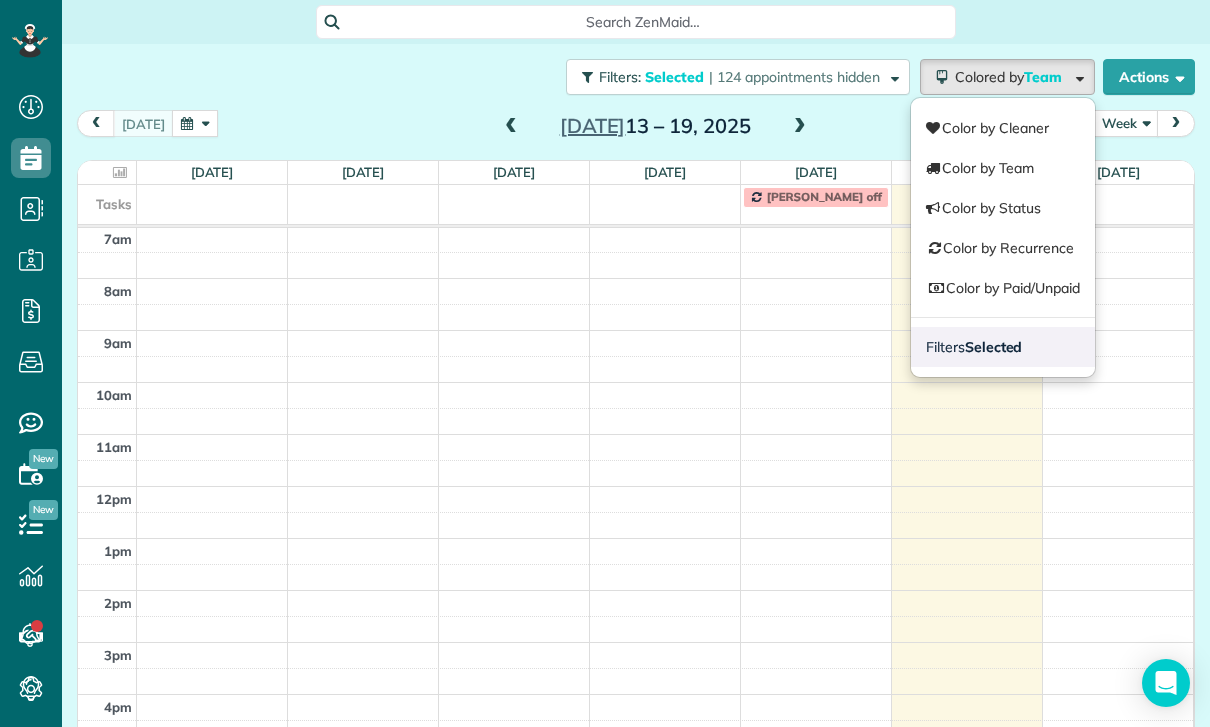 click on "Selected" at bounding box center [994, 347] 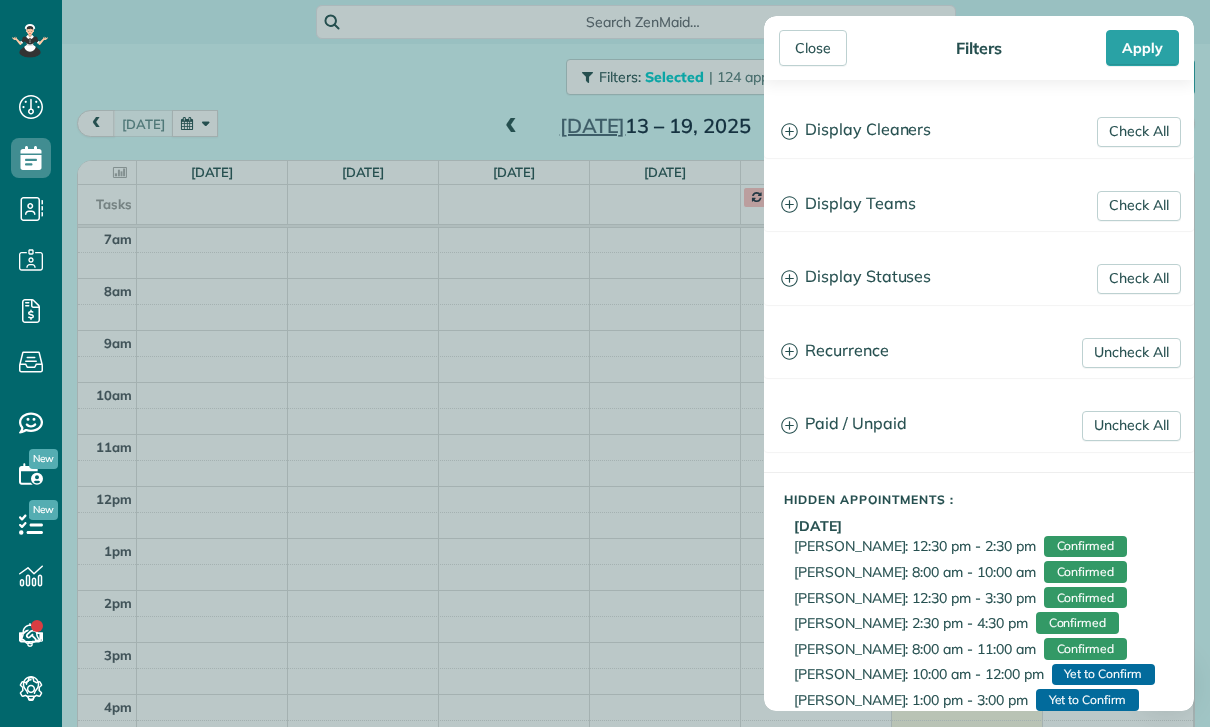 click on "Display Teams" at bounding box center (979, 204) 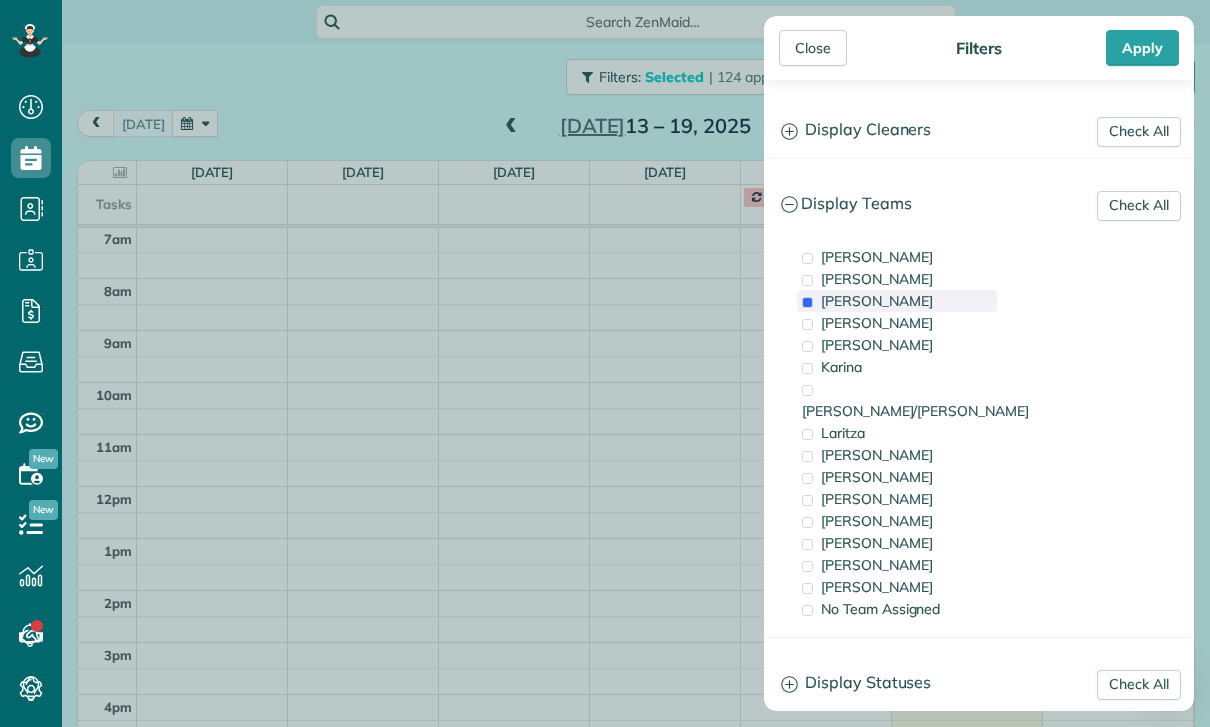 click on "Gilma" at bounding box center [897, 301] 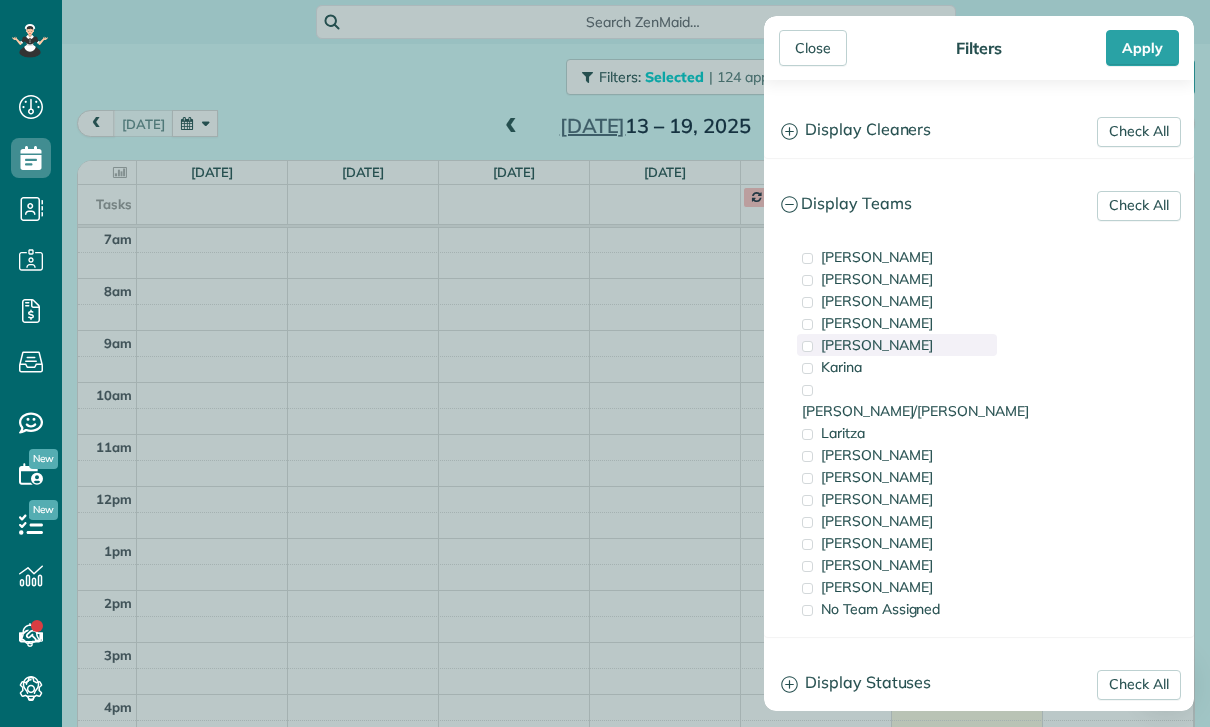 click on "Johana" at bounding box center [897, 345] 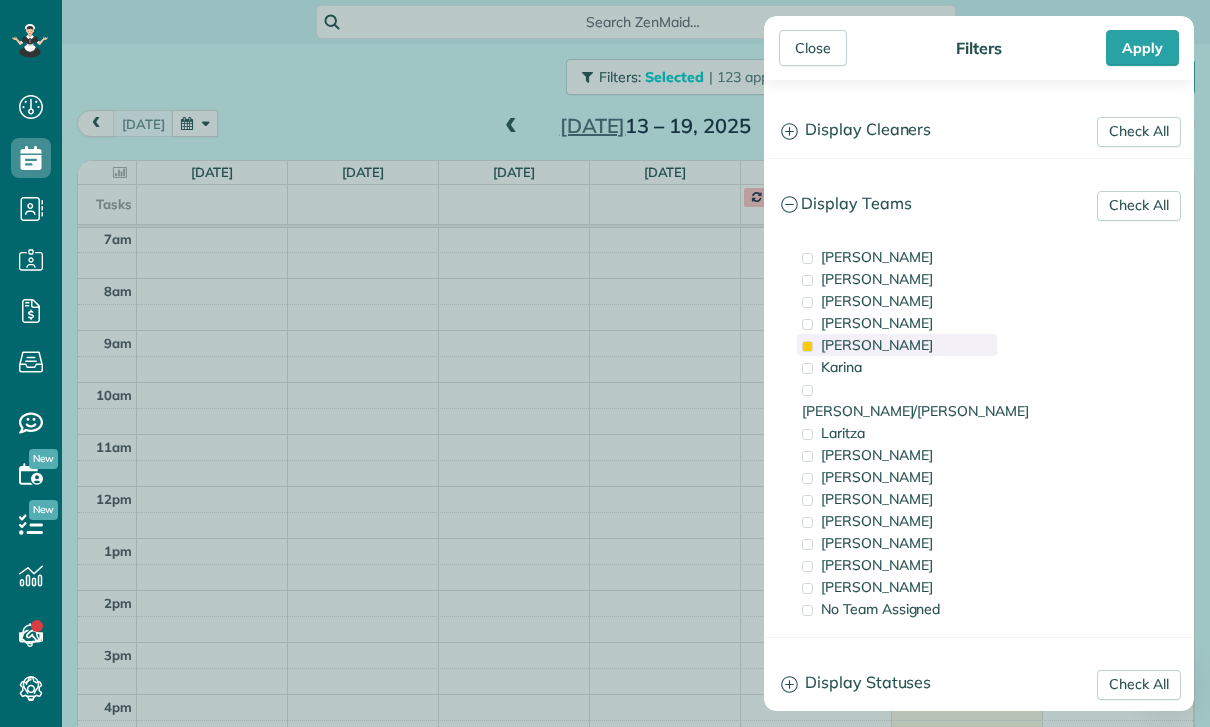 scroll, scrollTop: 157, scrollLeft: 0, axis: vertical 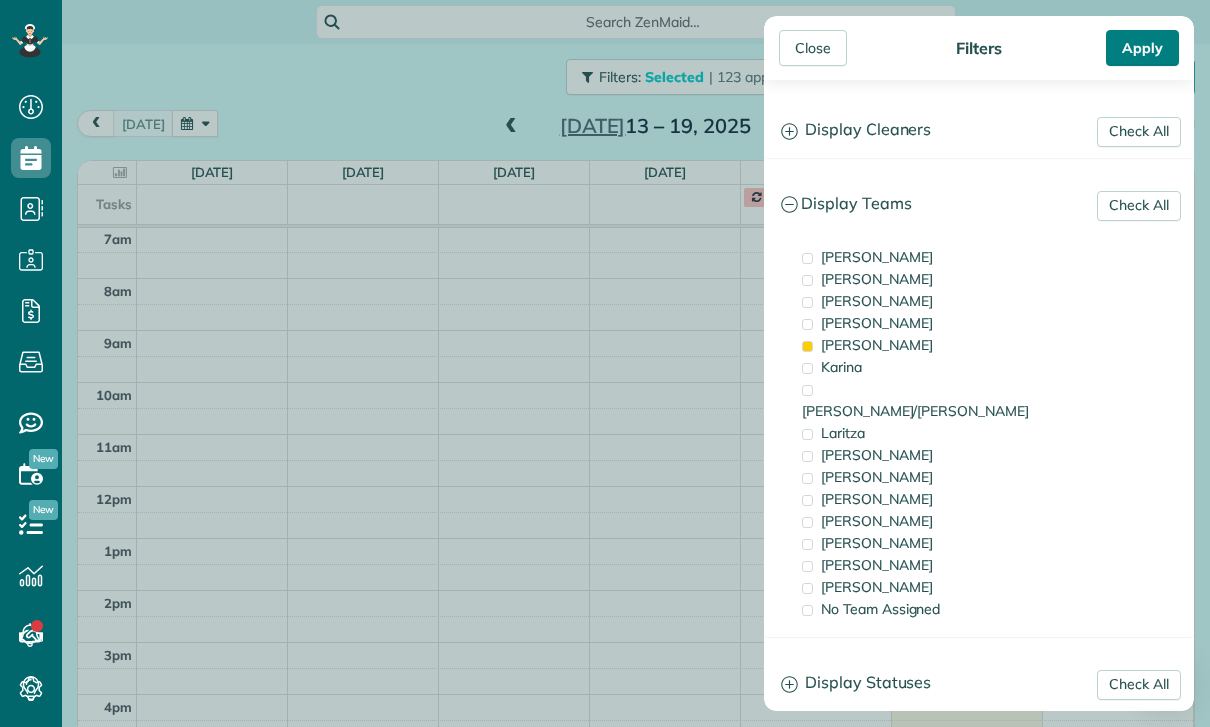 click on "Apply" at bounding box center (1142, 48) 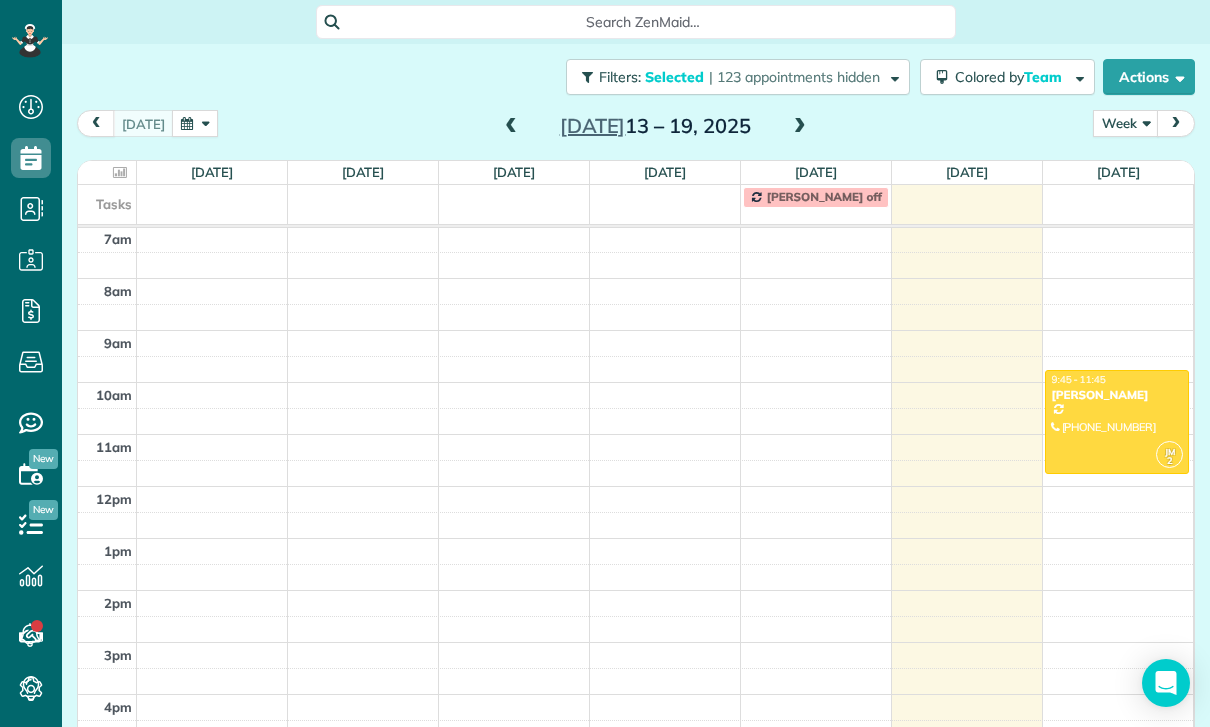 scroll, scrollTop: 157, scrollLeft: 0, axis: vertical 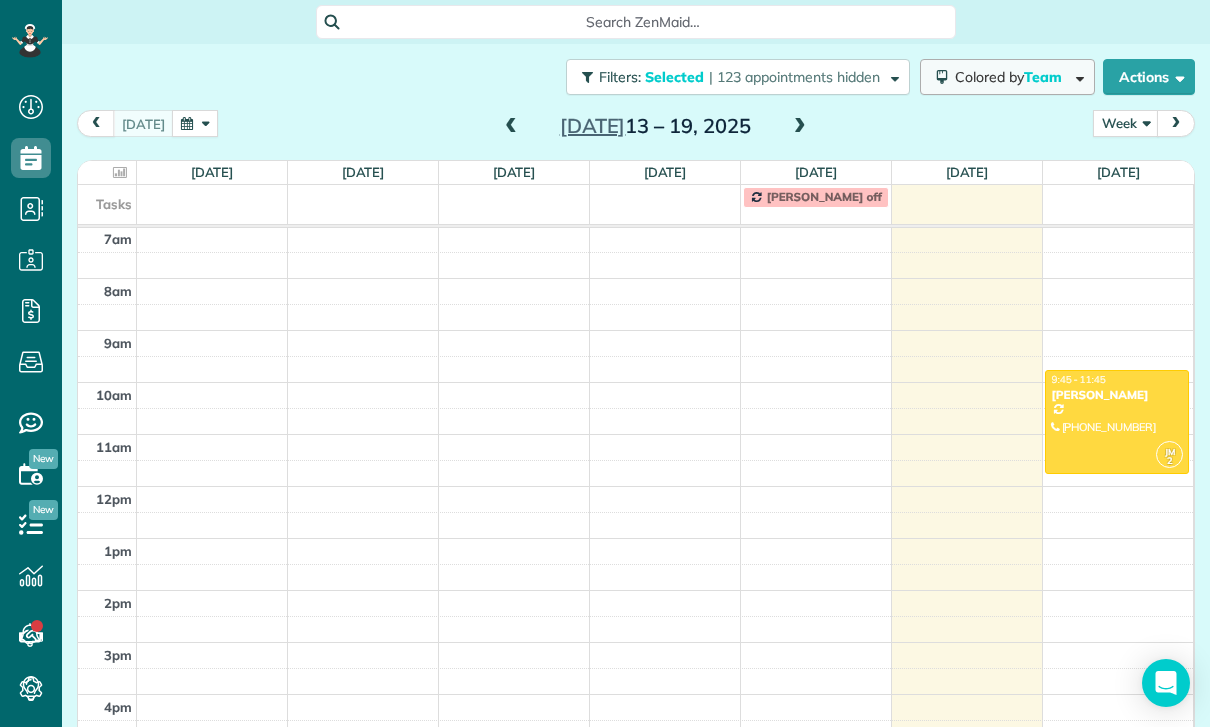 click on "Team" at bounding box center (1044, 77) 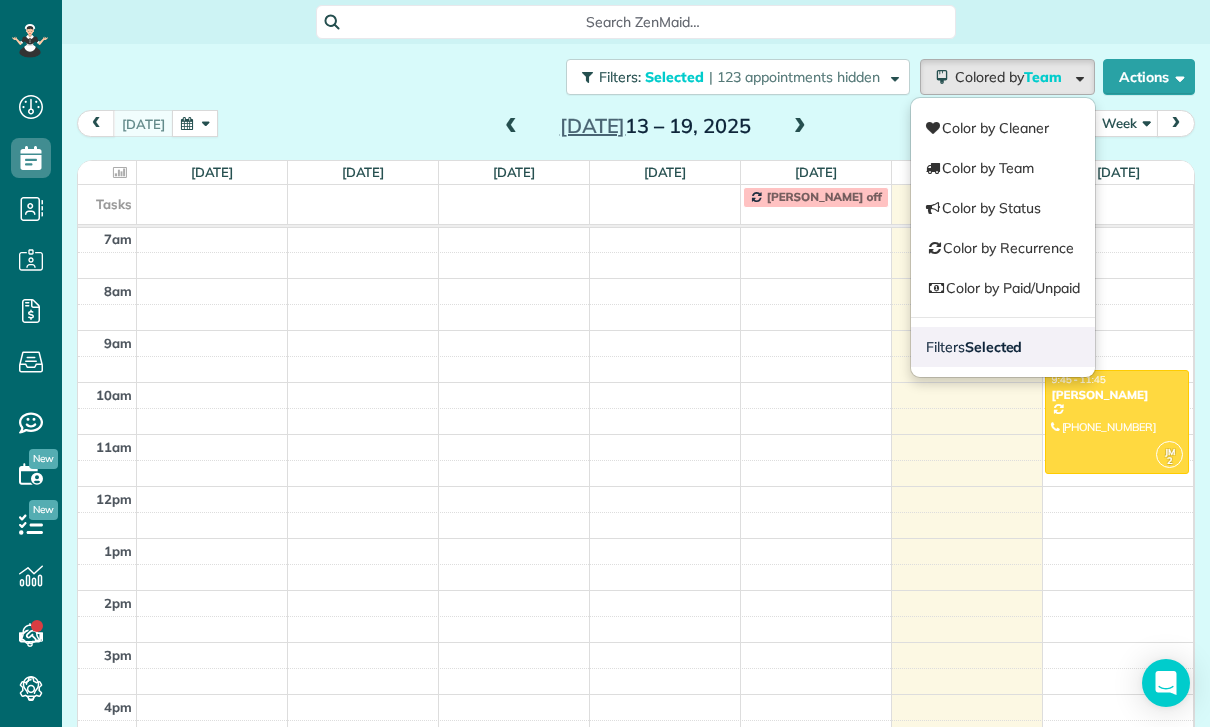 click on "Filters  Selected" at bounding box center [1003, 347] 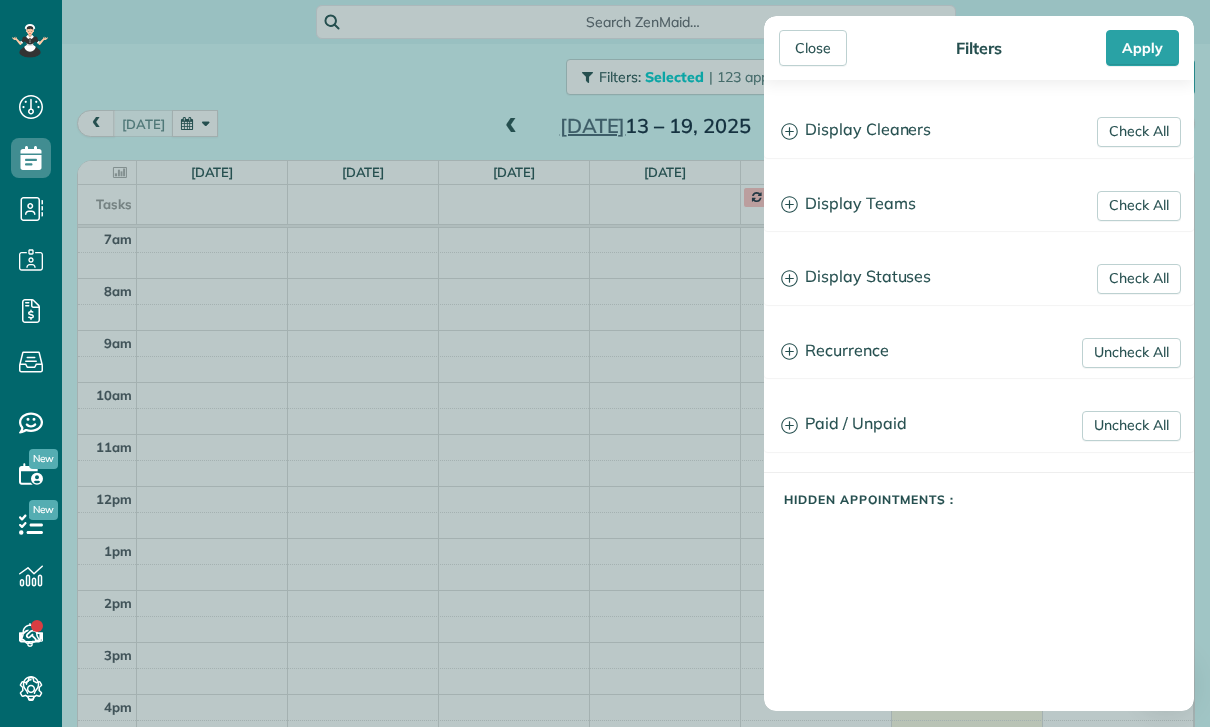 click on "Display Statuses" at bounding box center (979, 277) 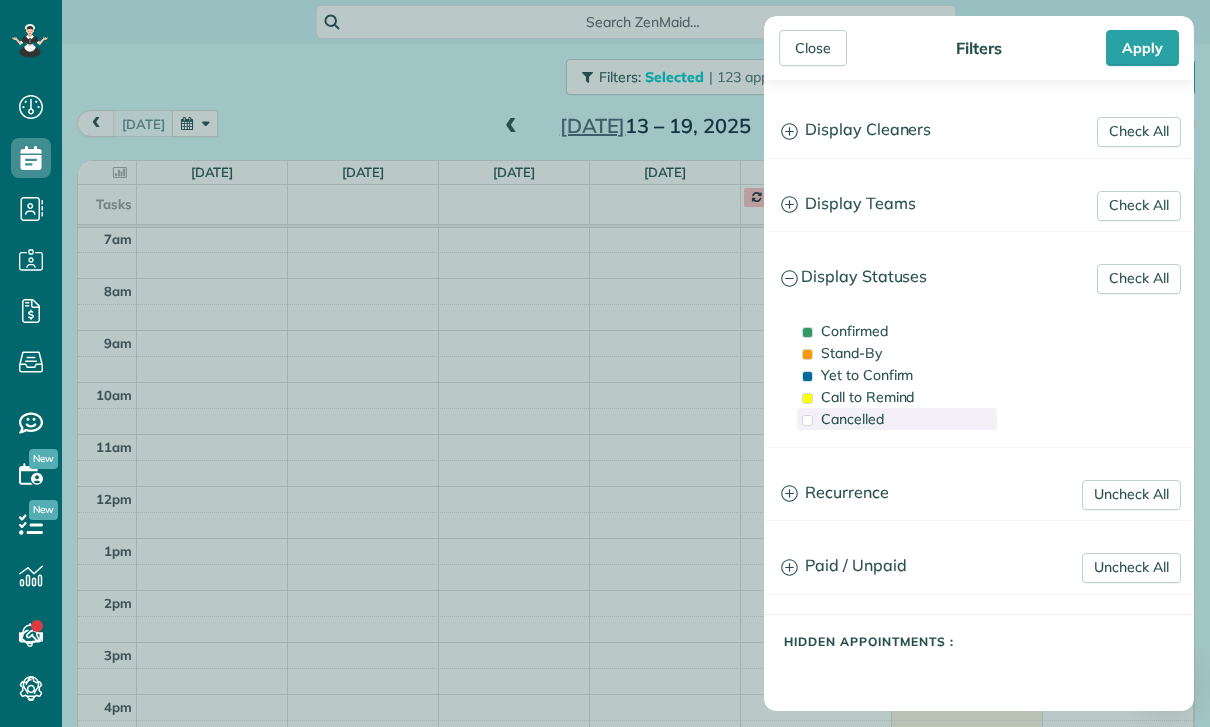 click on "Cancelled" at bounding box center (852, 419) 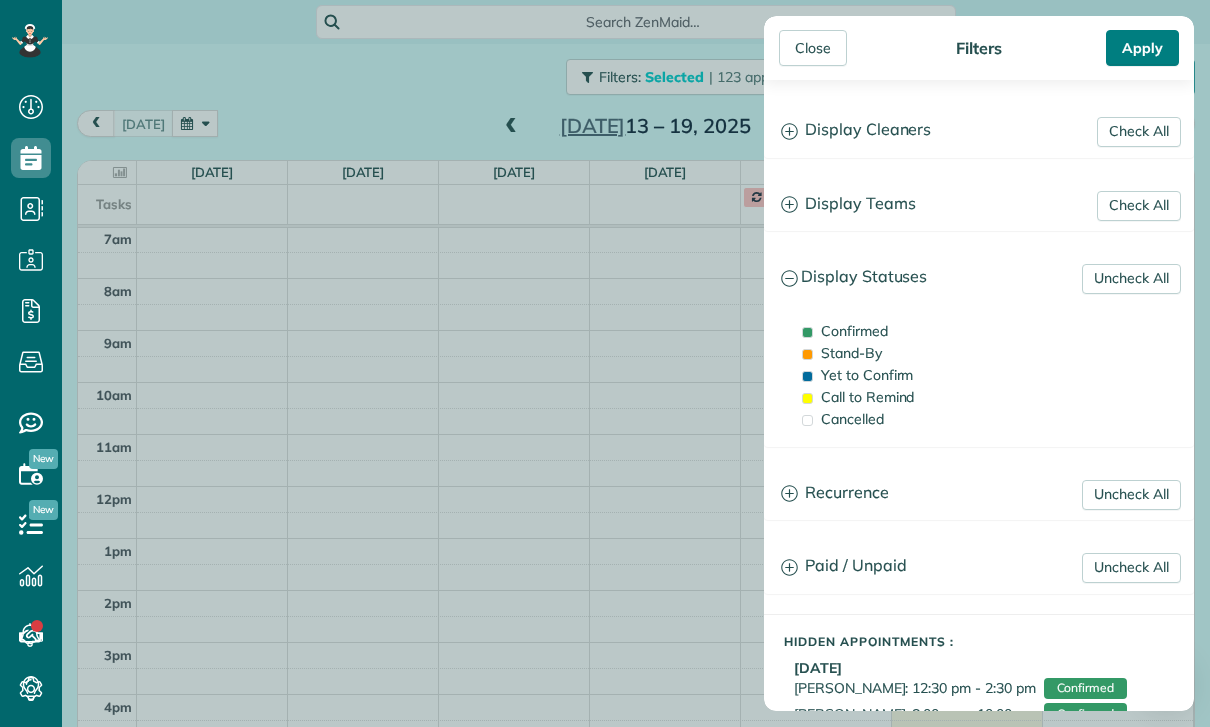 click on "Apply" at bounding box center [1142, 48] 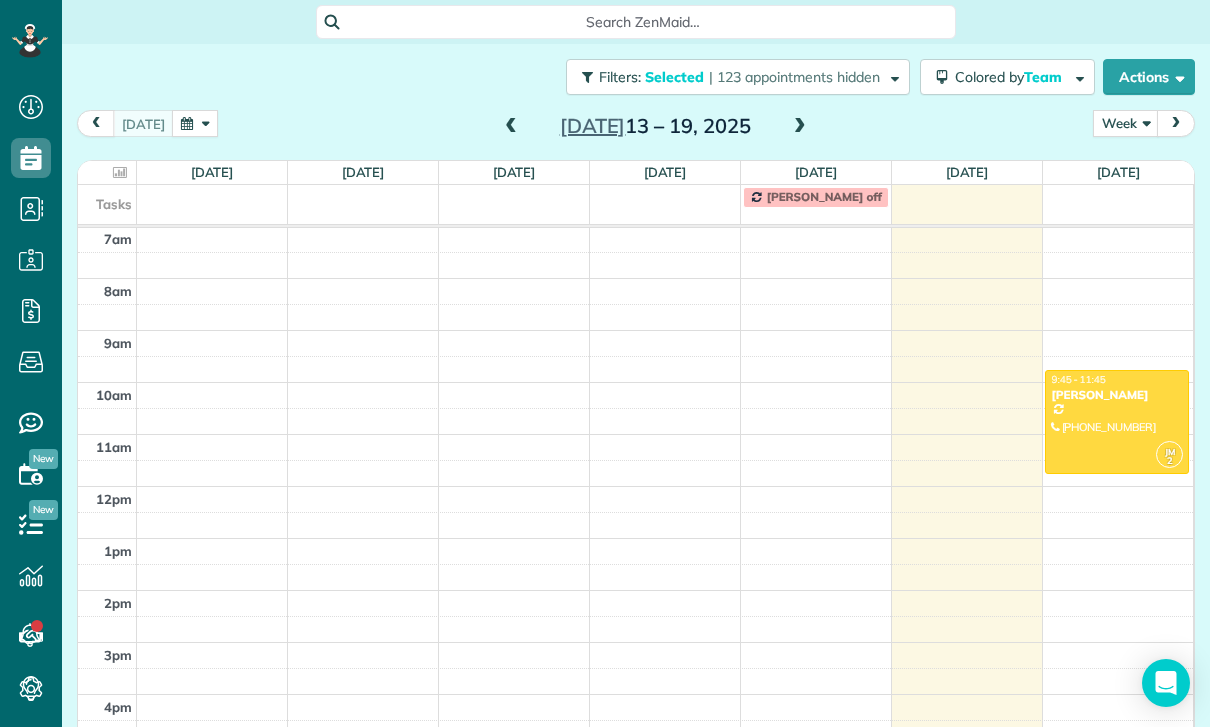 scroll, scrollTop: 157, scrollLeft: 0, axis: vertical 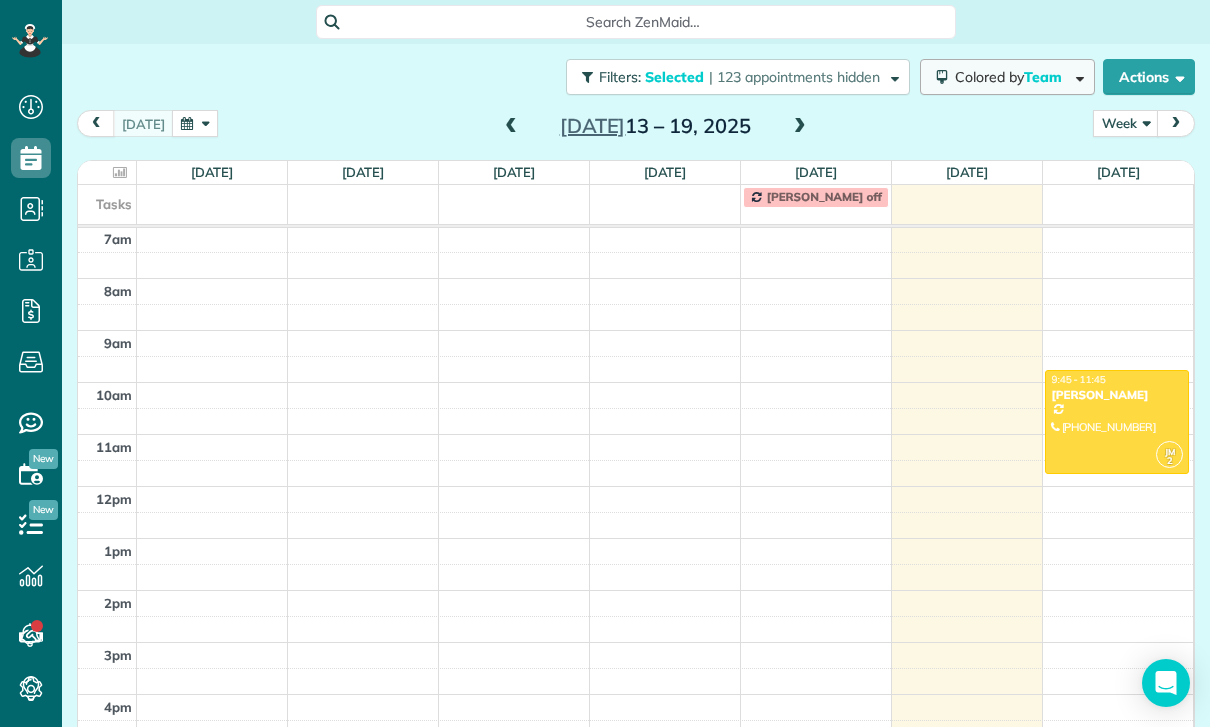 click on "Team" at bounding box center (1044, 77) 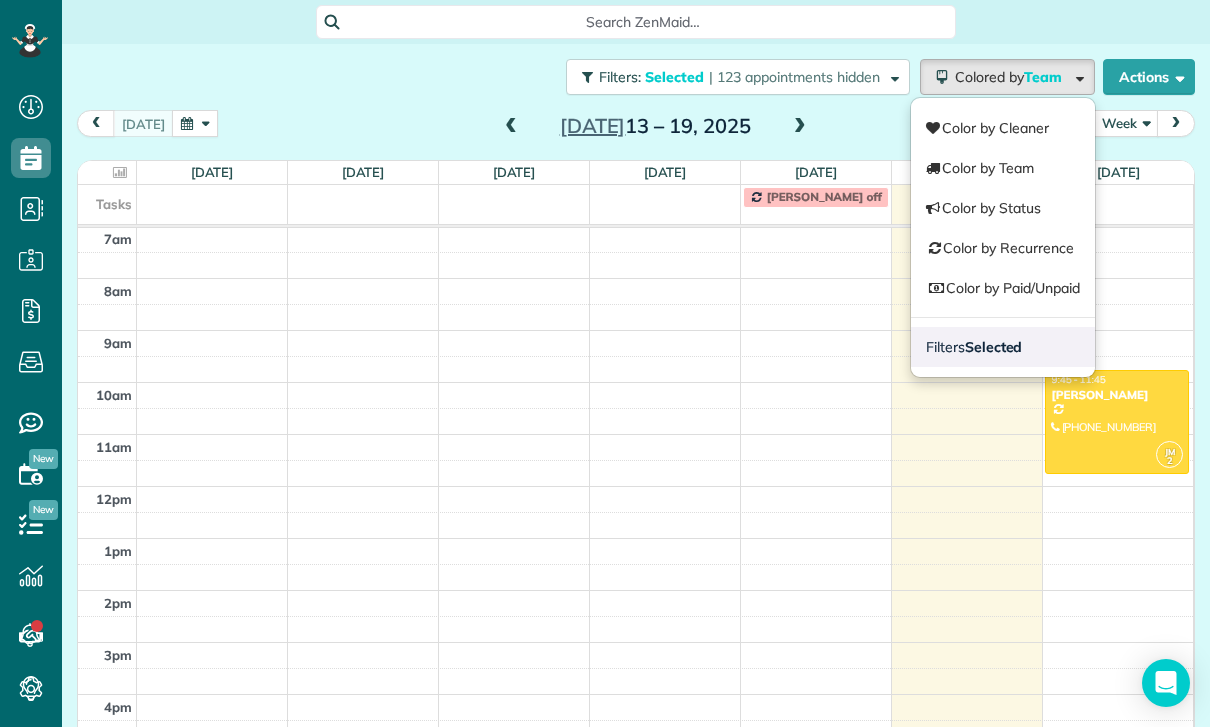 click on "Selected" at bounding box center [994, 347] 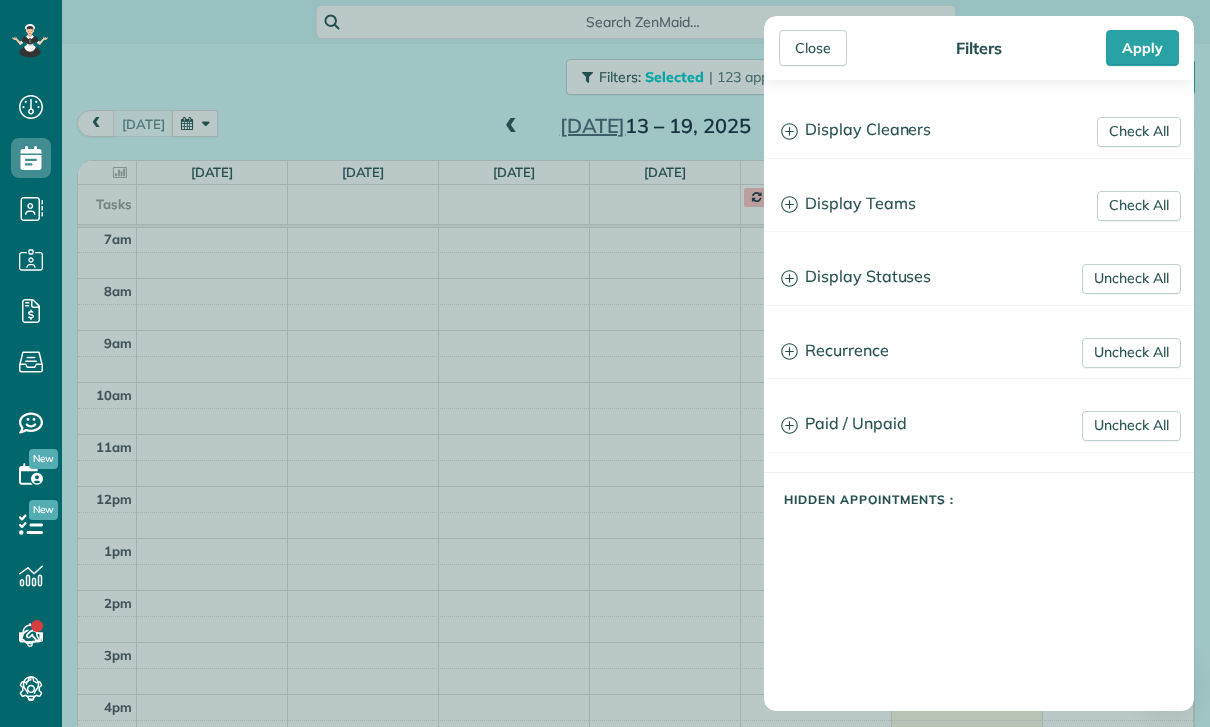 click on "Display Teams" at bounding box center (979, 204) 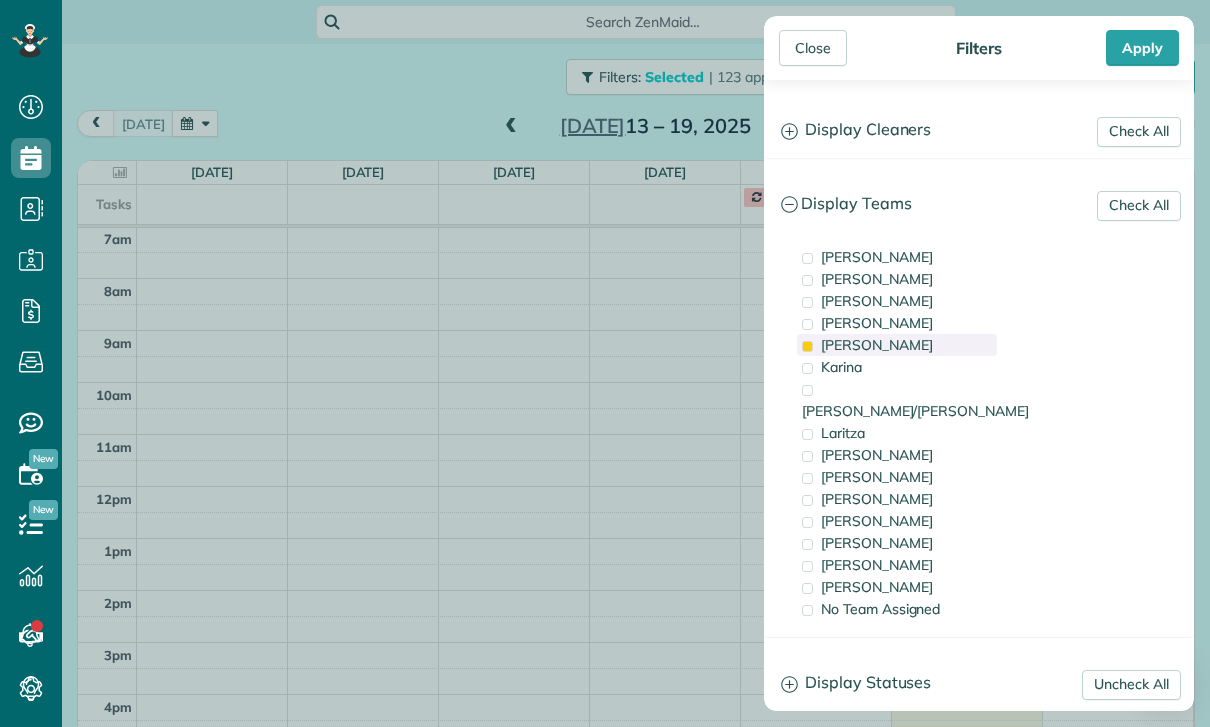 click on "Johana" at bounding box center [877, 345] 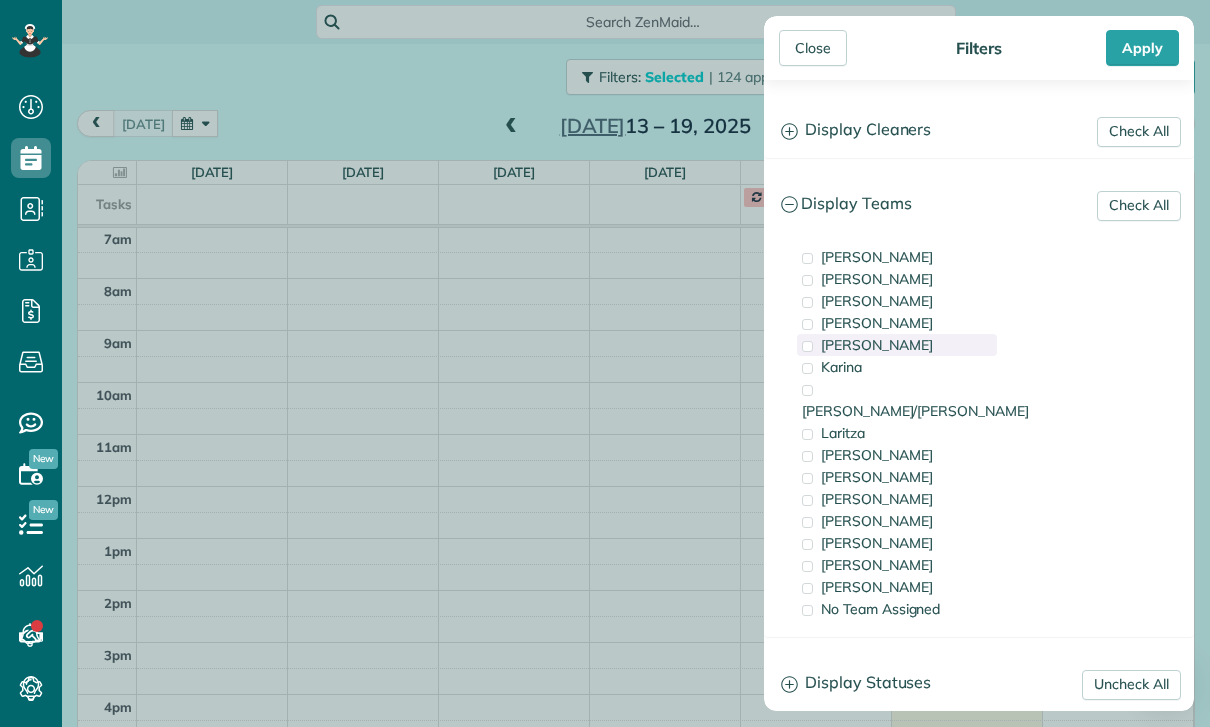 scroll, scrollTop: 157, scrollLeft: 0, axis: vertical 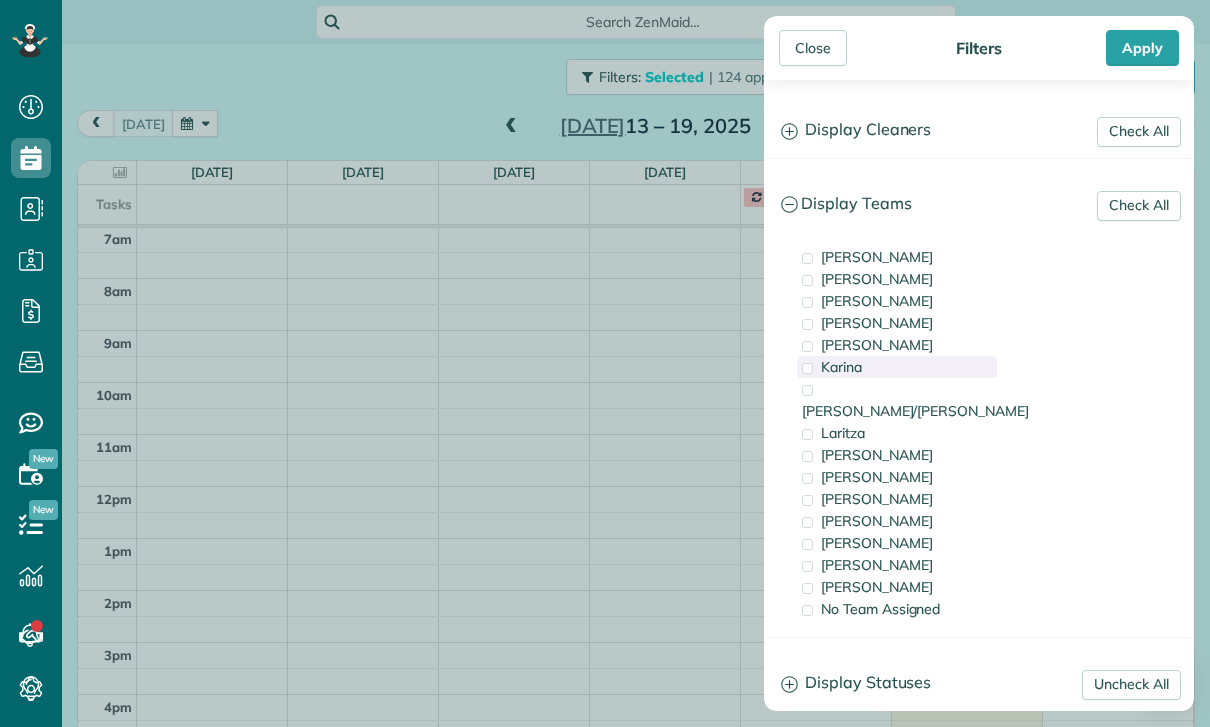 click on "Karina" at bounding box center [897, 367] 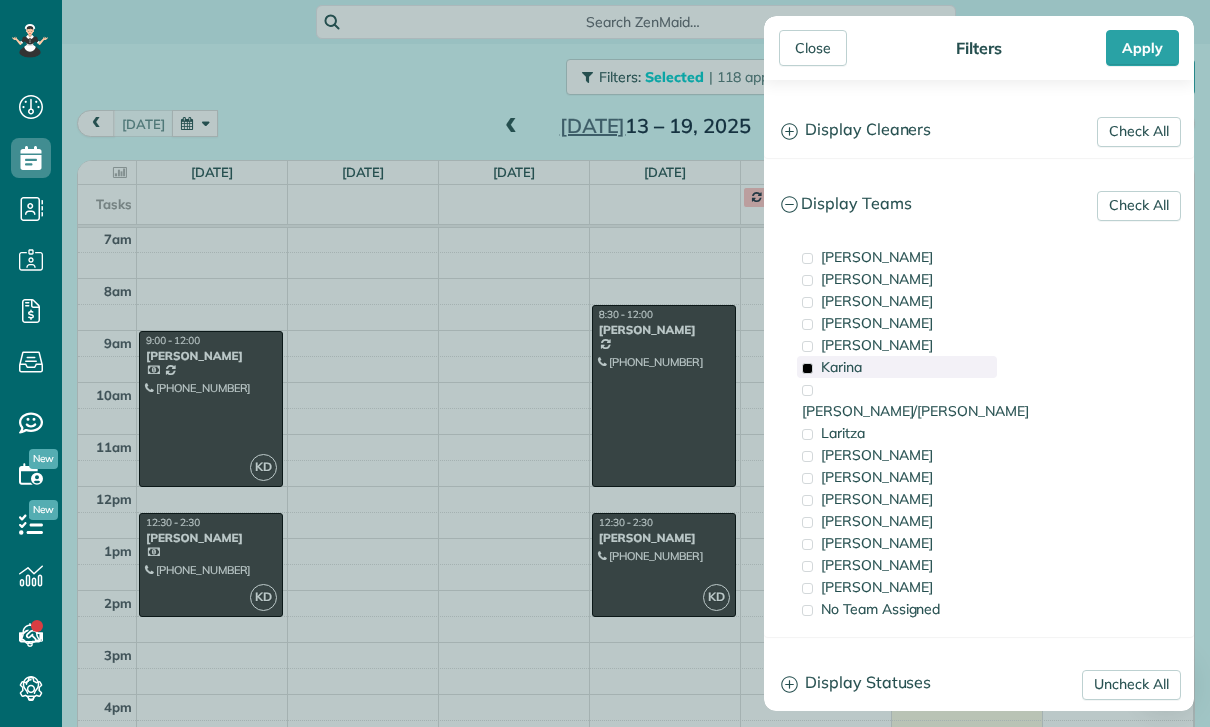 scroll, scrollTop: 157, scrollLeft: 0, axis: vertical 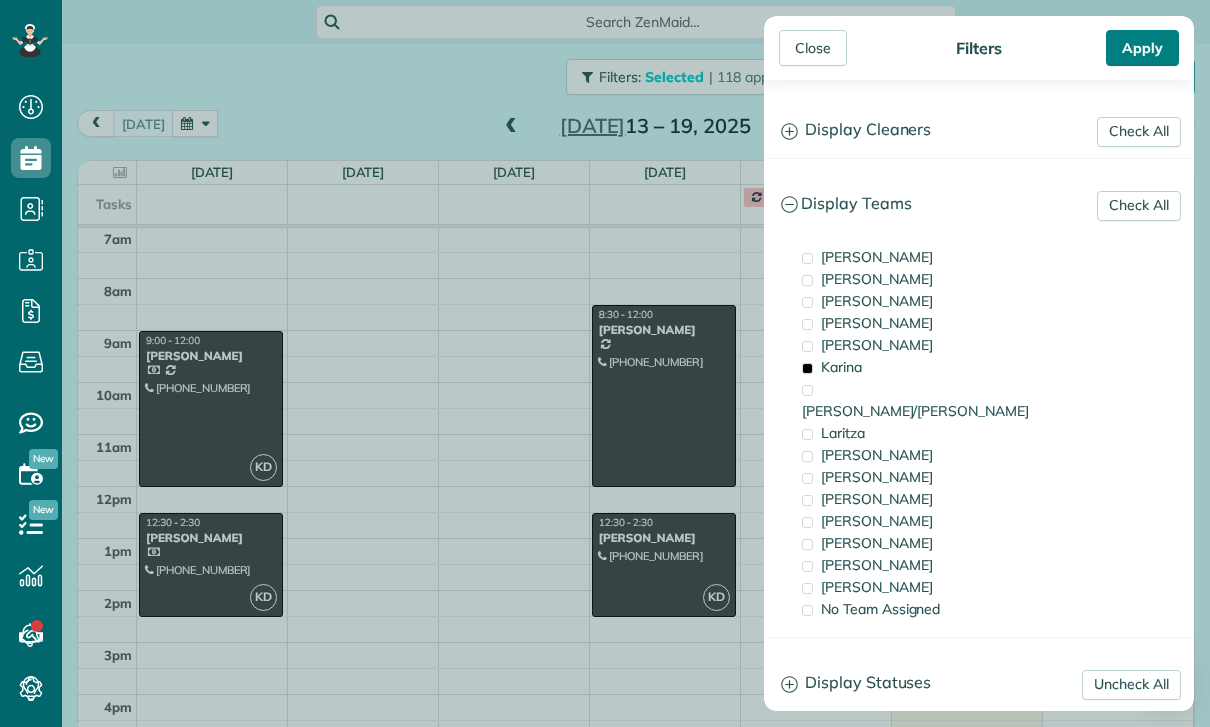 click on "Apply" at bounding box center [1142, 48] 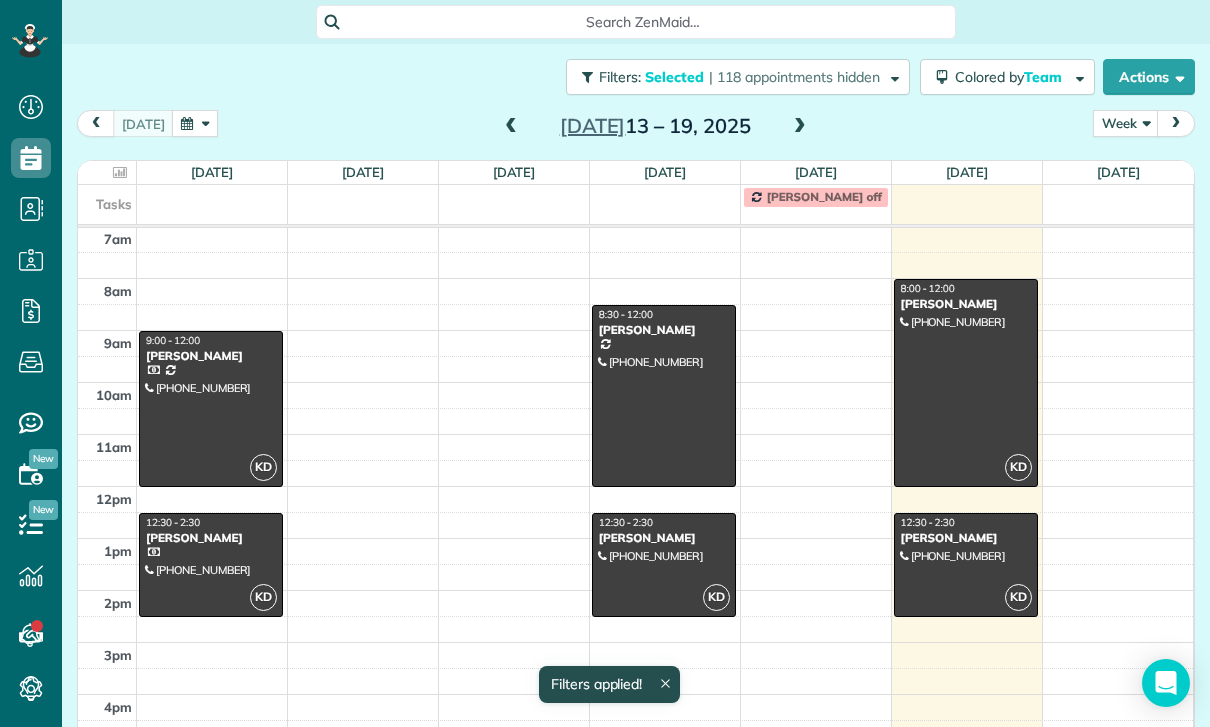 click at bounding box center [800, 127] 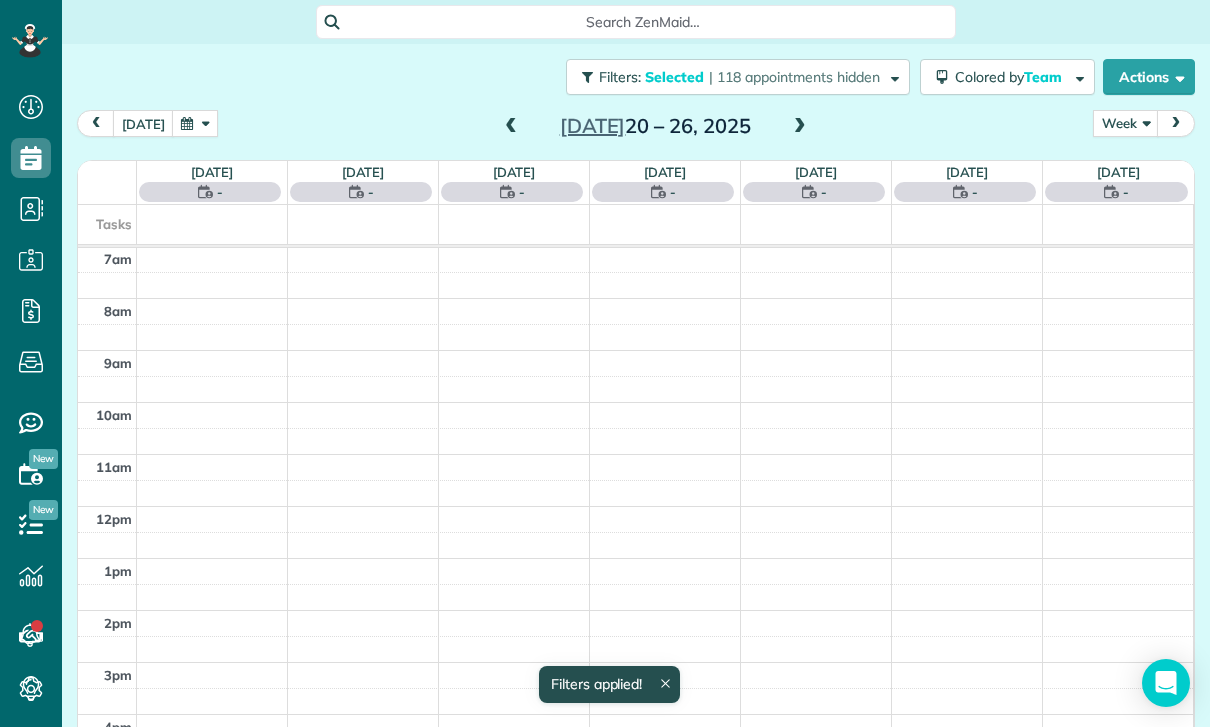scroll, scrollTop: 157, scrollLeft: 0, axis: vertical 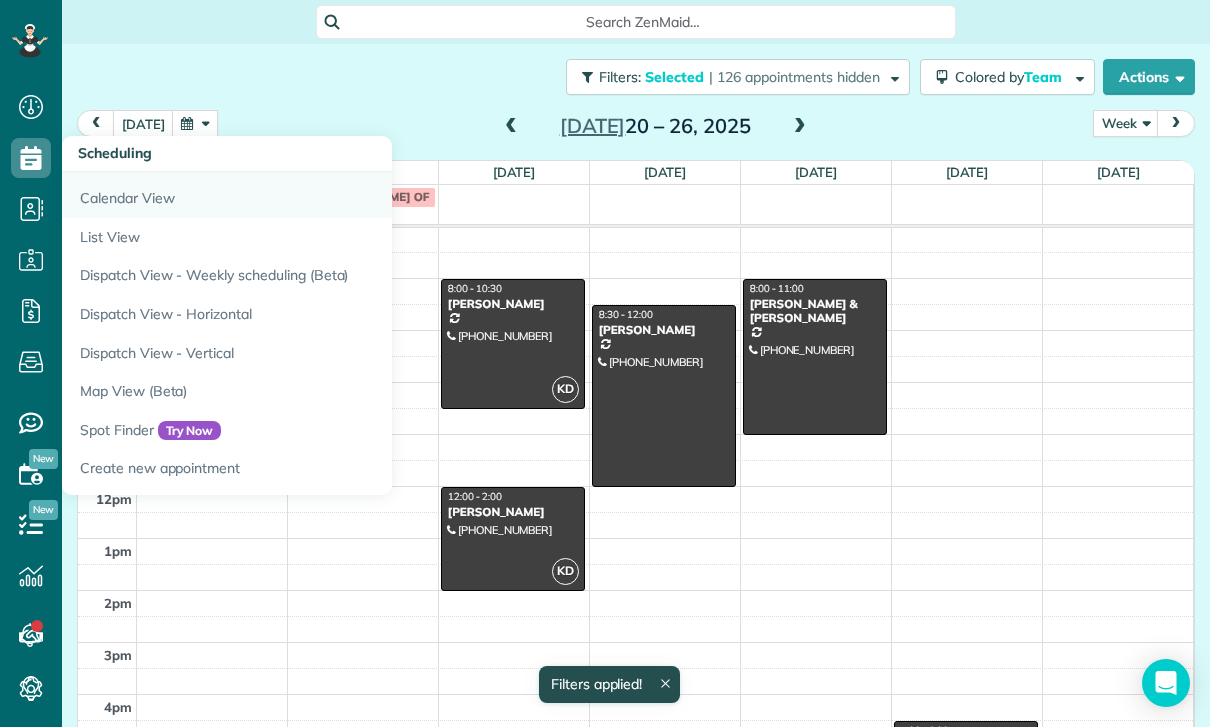 click on "Calendar View" at bounding box center (312, 195) 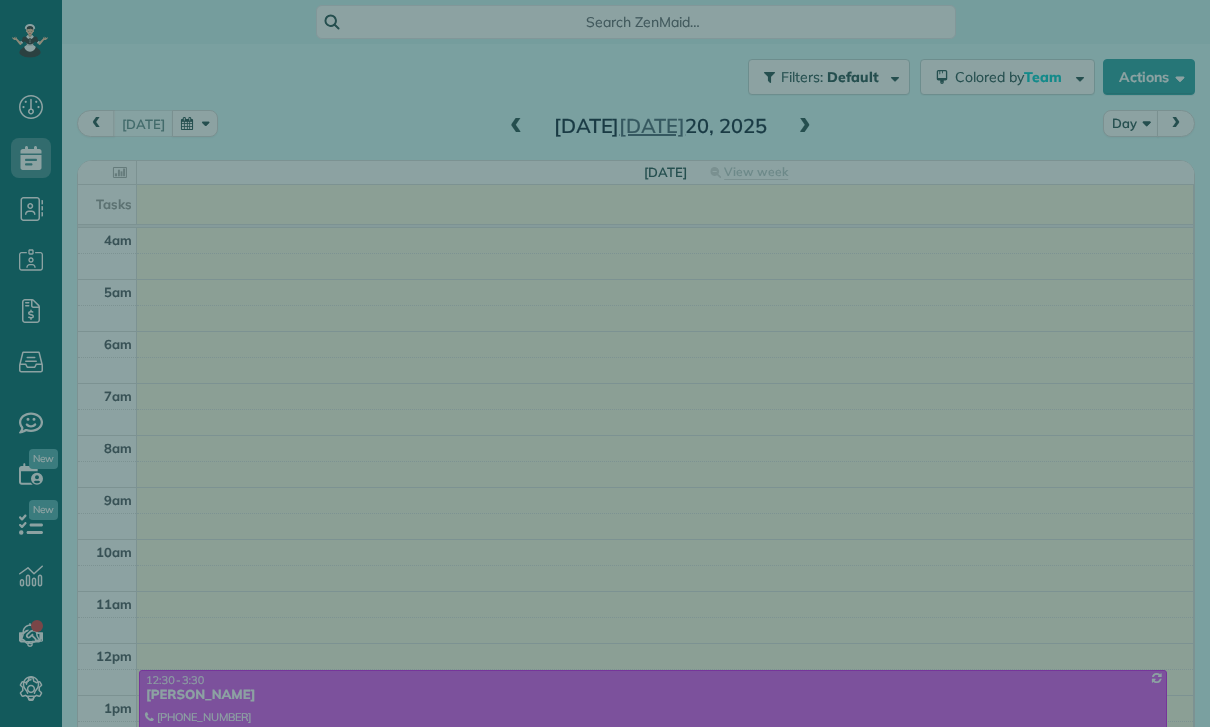 scroll, scrollTop: 0, scrollLeft: 0, axis: both 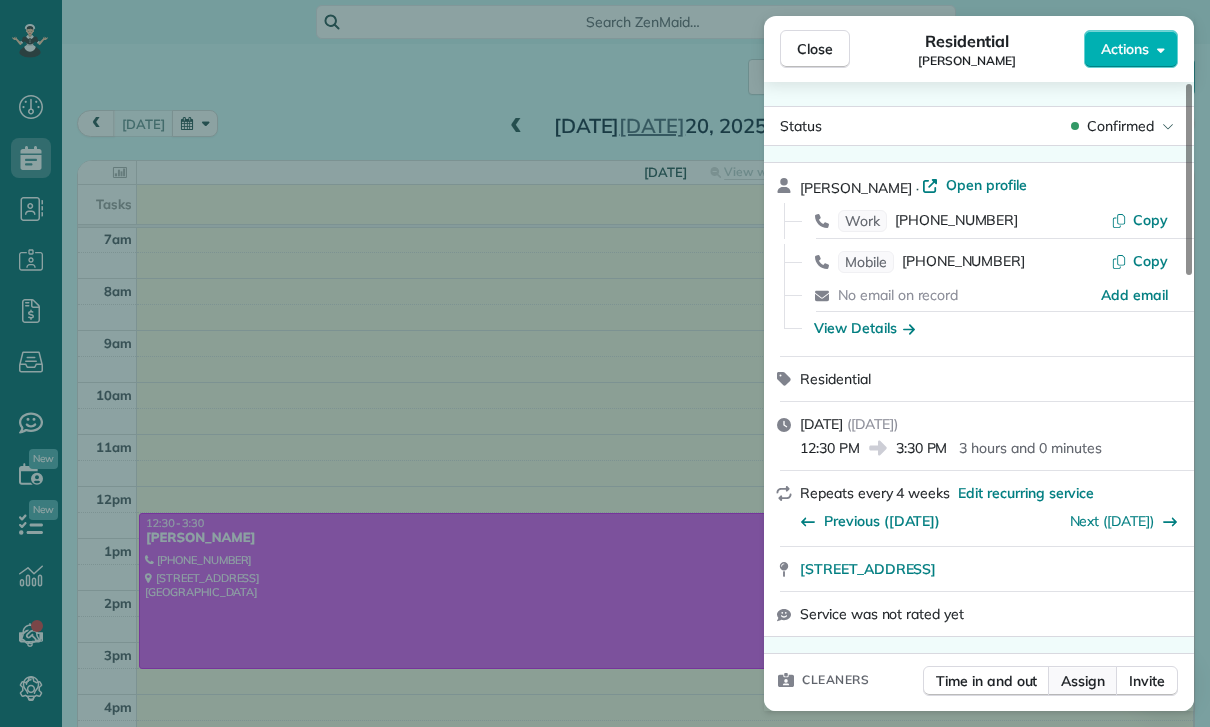 click on "Assign" at bounding box center (1083, 681) 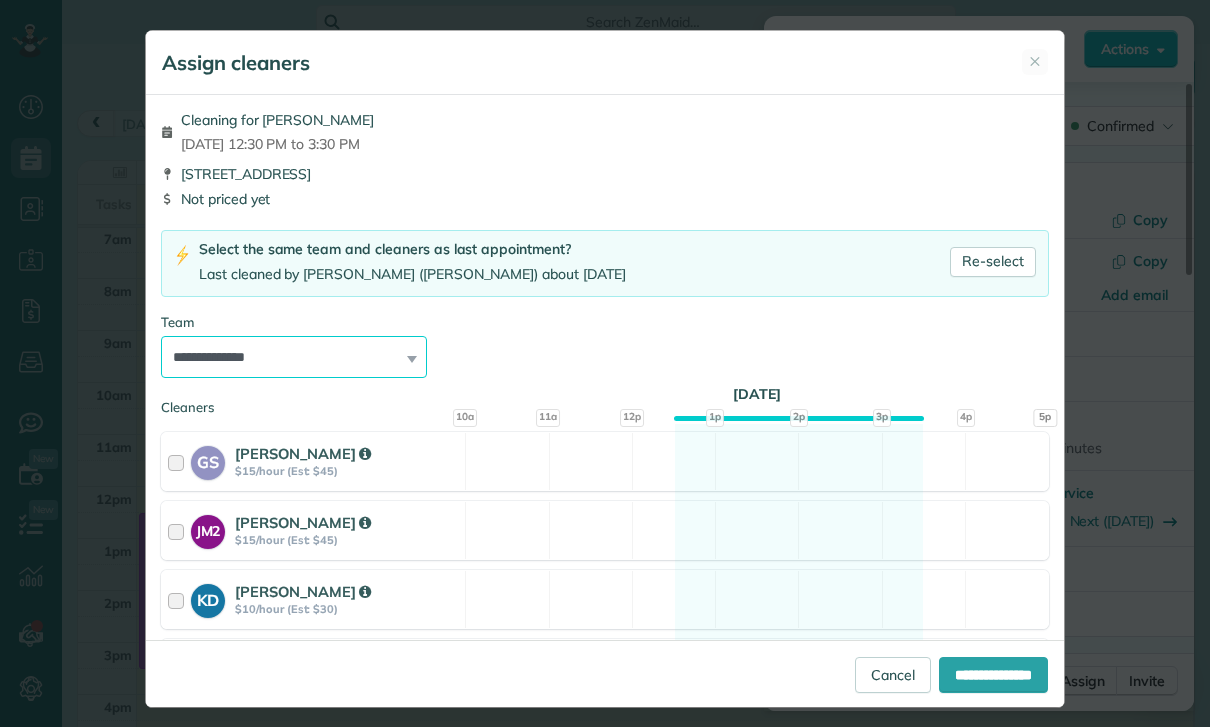 click on "**********" at bounding box center (294, 357) 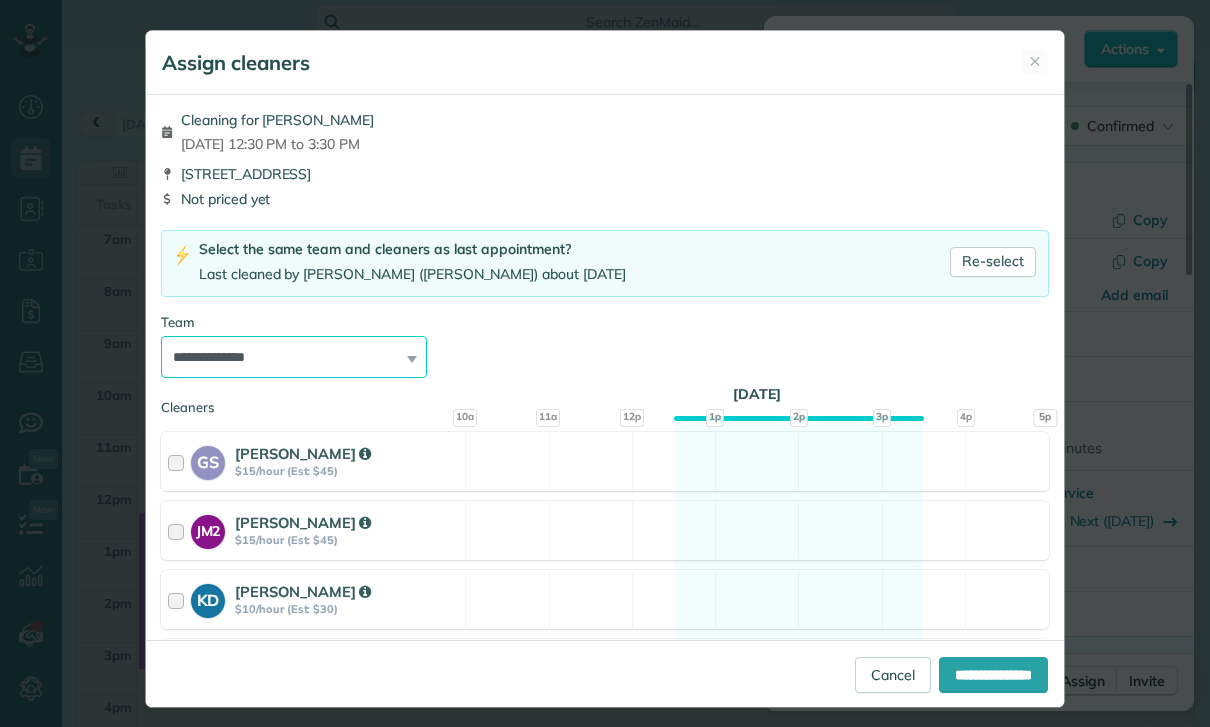 select on "***" 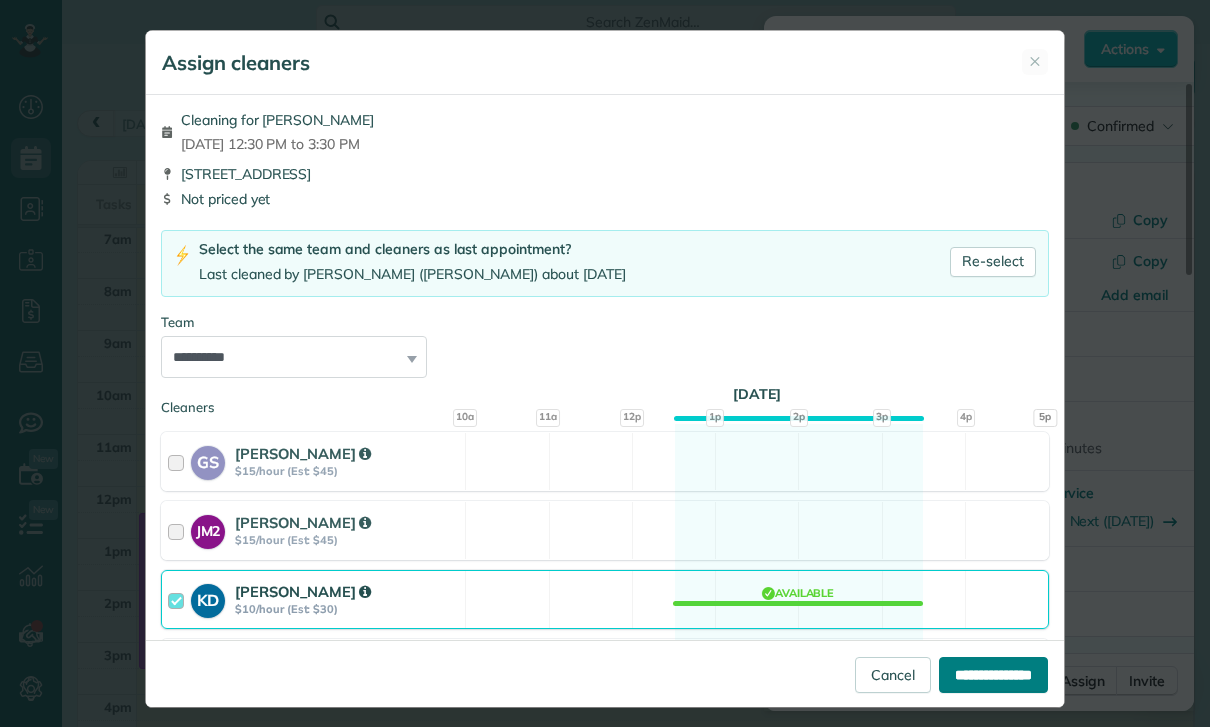 click on "**********" at bounding box center (993, 675) 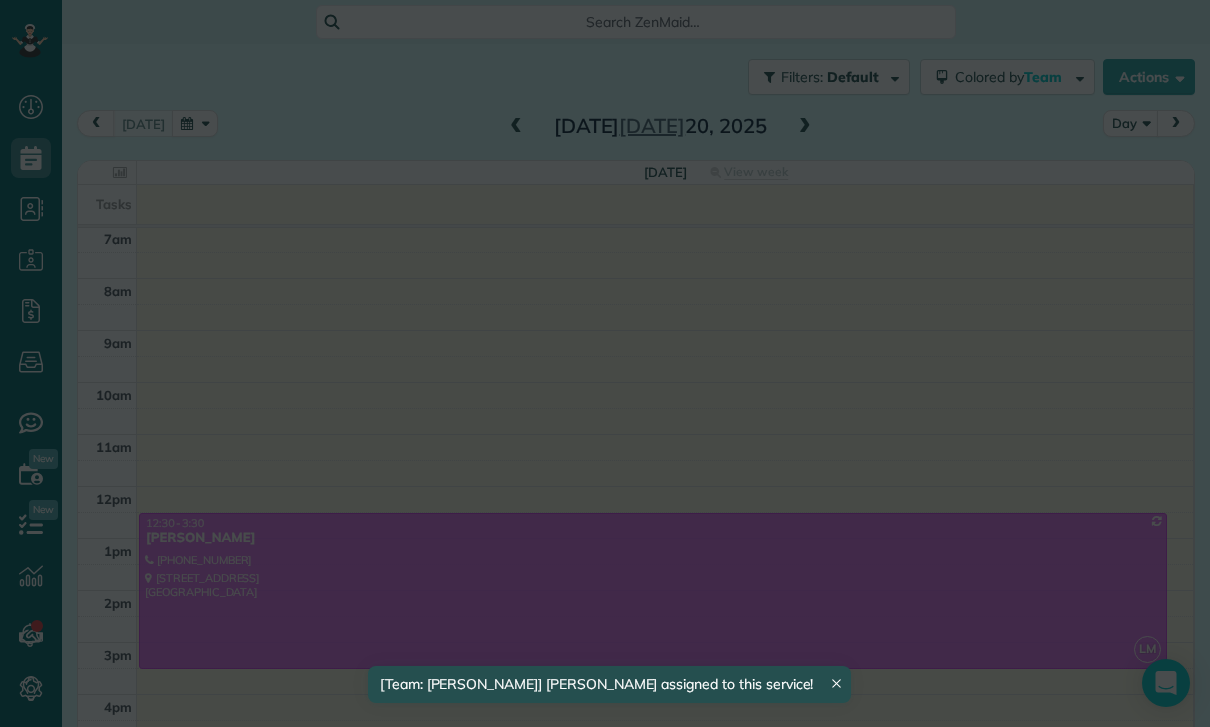 scroll, scrollTop: 157, scrollLeft: 0, axis: vertical 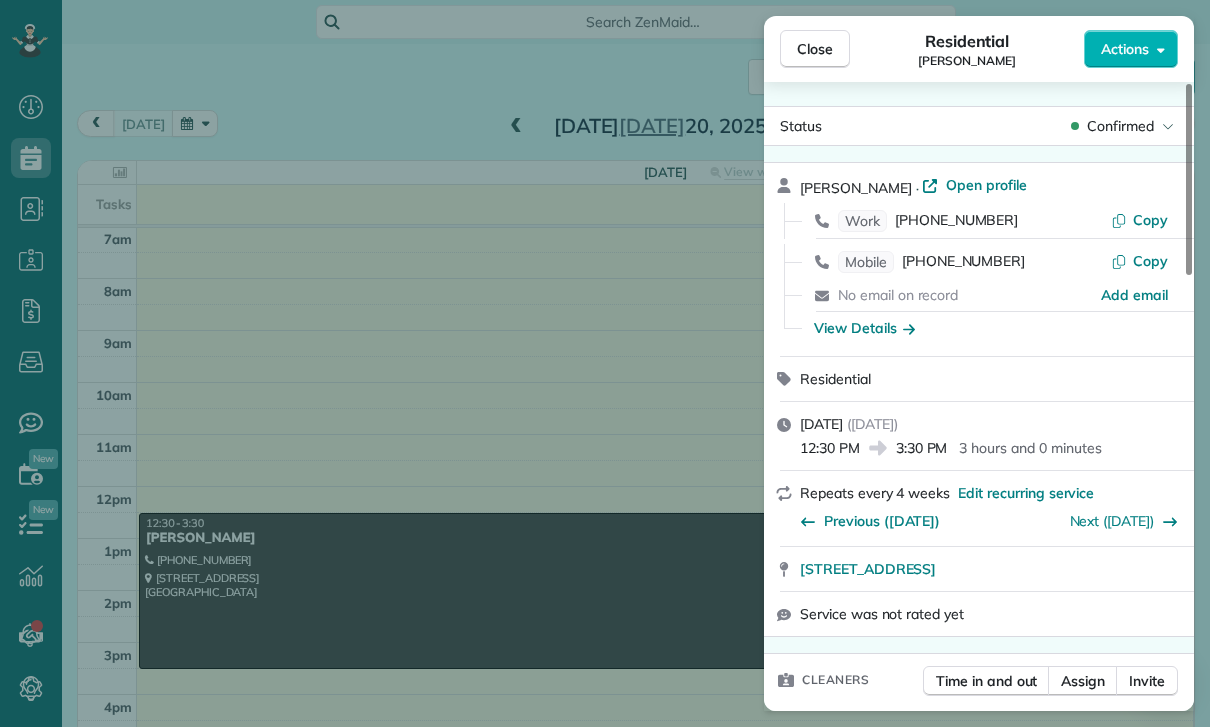 click on "Close Residential [PERSON_NAME] Actions Status Confirmed [PERSON_NAME] · Open profile Work [PHONE_NUMBER] Copy Mobile [PHONE_NUMBER] Copy No email on record Add email View Details Residential [DATE] ( [DATE] ) 12:30 PM 3:30 PM 3 hours and 0 minutes Repeats every 4 weeks Edit recurring service Previous ([DATE]) Next ([DATE]) [STREET_ADDRESS] Service was not rated yet Cleaners Time in and out Assign Invite Team [PERSON_NAME] [PERSON_NAME] 12:30 PM 3:30 PM Checklist Try Now Keep this appointment up to your standards. Stay on top of every detail, keep your cleaners organised, and your client happy. Assign a checklist Watch a 5 min demo Billing Billing actions Price $0.00 Overcharge $0.00 Discount $0.00 Coupon discount - Primary tax - Secondary tax - Total appointment price $0.00 Tips collected New feature! $0.00 [PERSON_NAME] as paid Total including tip $0.00 Get paid online in no-time! Send an invoice and reward your cleaners with tips Charge customer credit card Key # - 0" at bounding box center [605, 363] 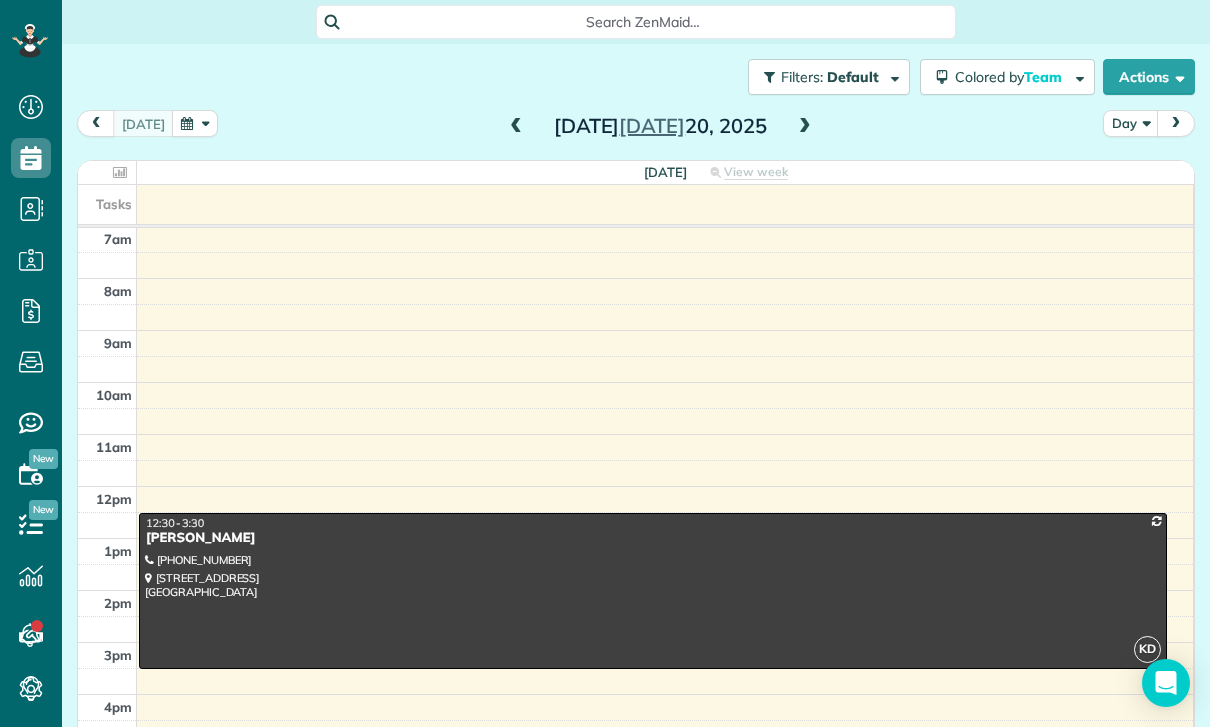 click at bounding box center (195, 123) 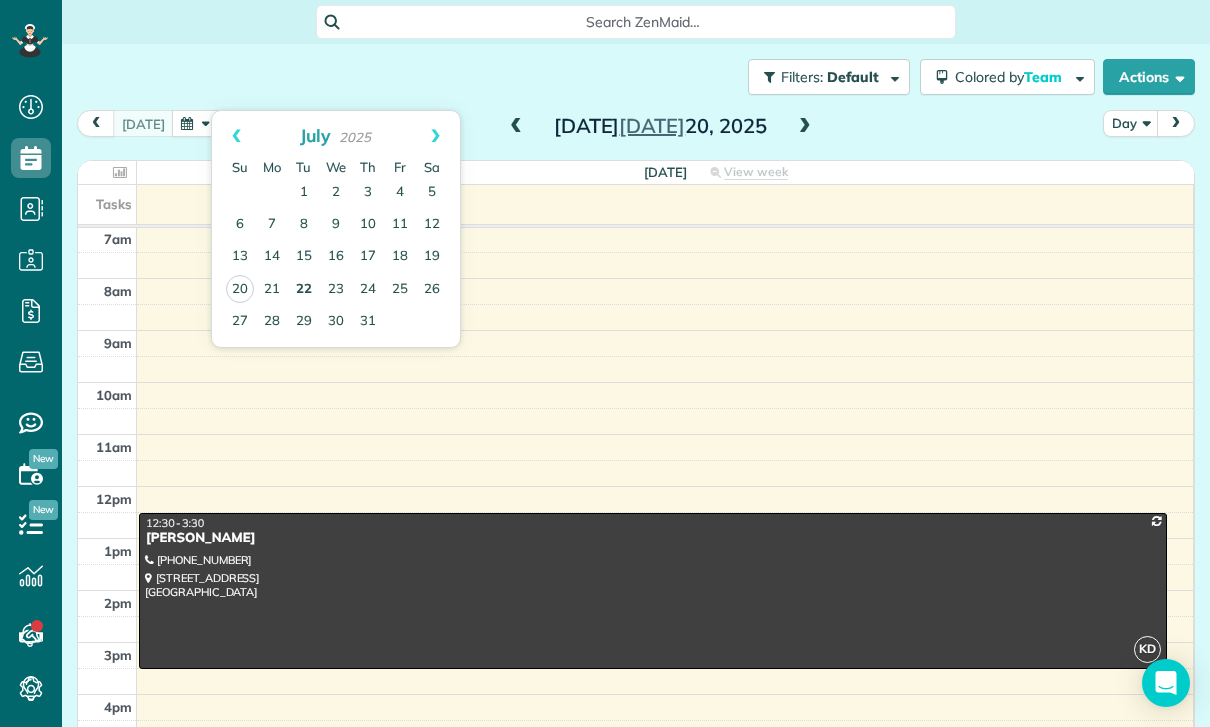 click on "22" at bounding box center (304, 290) 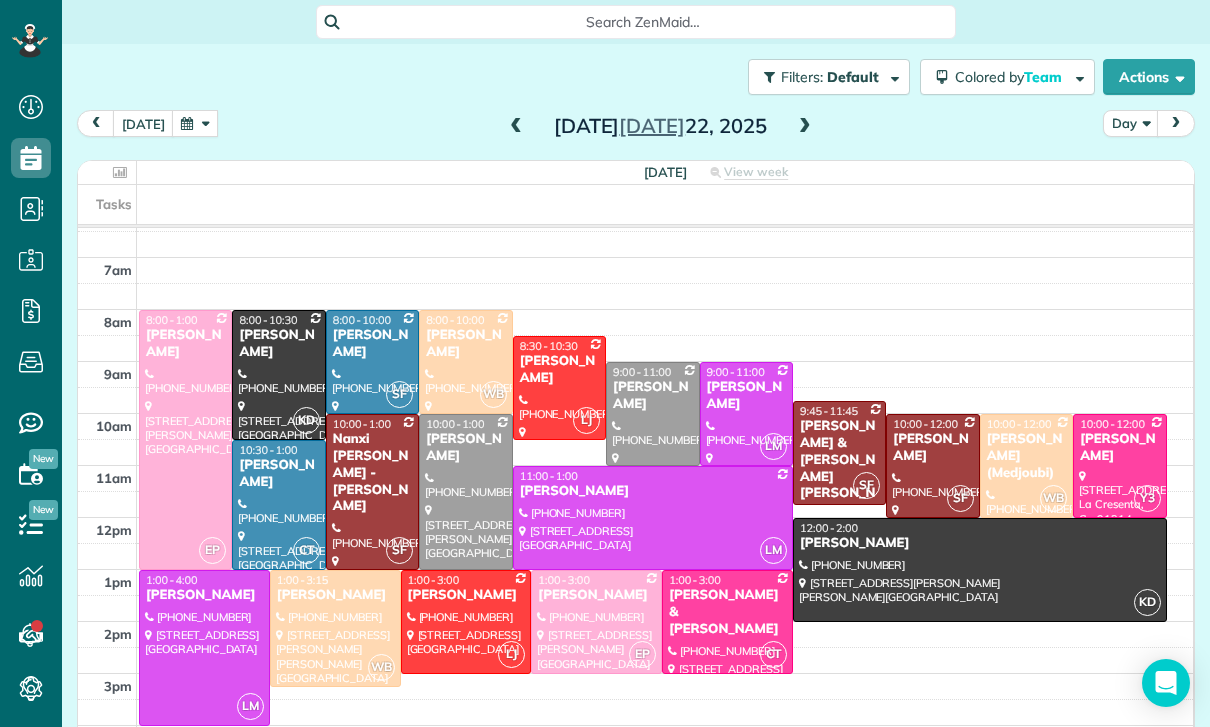 scroll, scrollTop: 157, scrollLeft: 0, axis: vertical 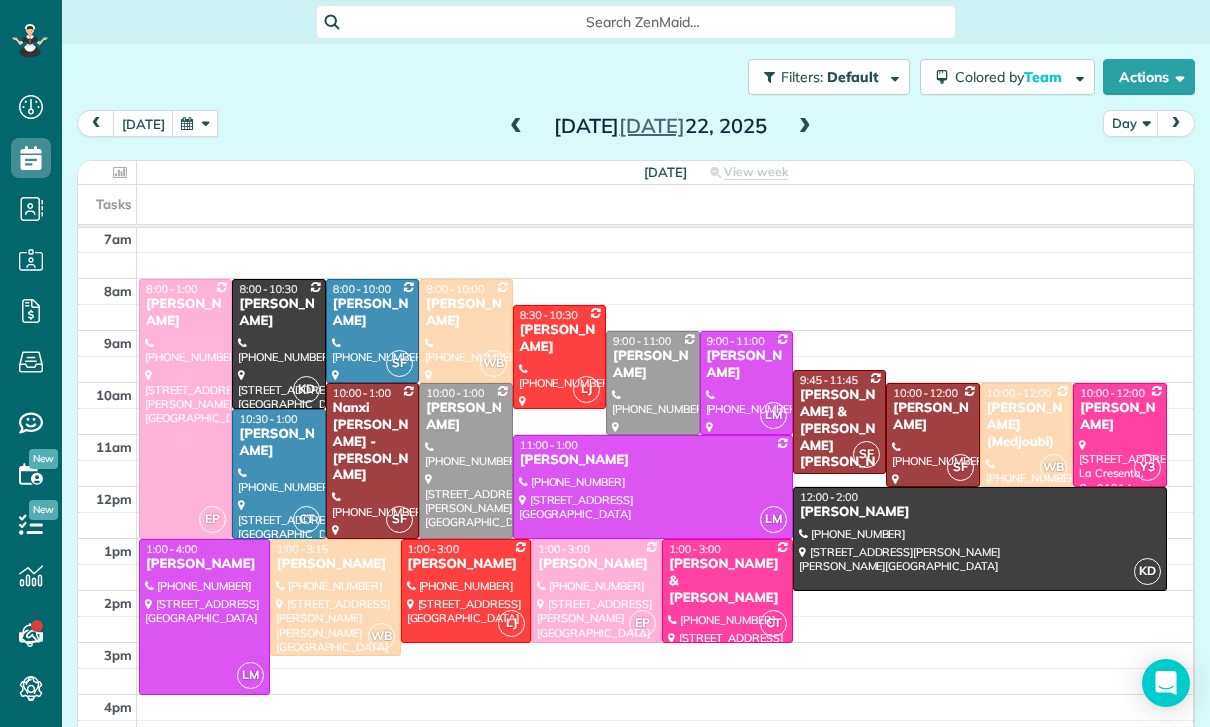 click at bounding box center [195, 123] 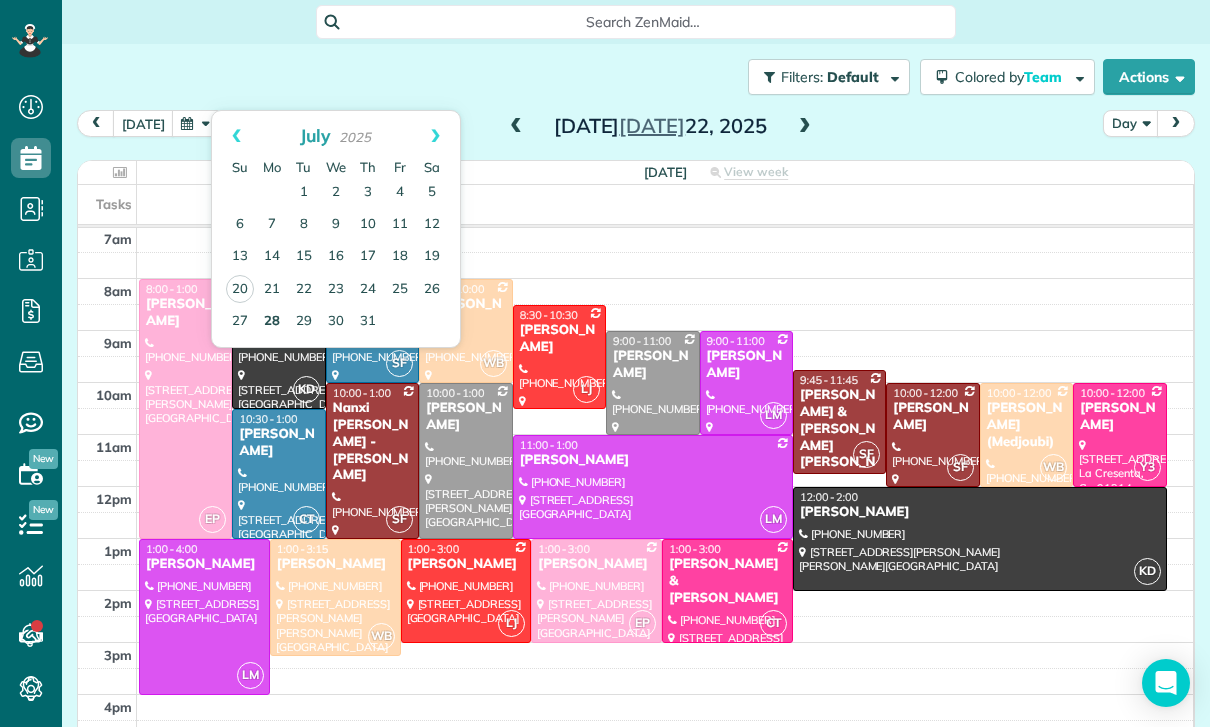 click on "28" at bounding box center [272, 322] 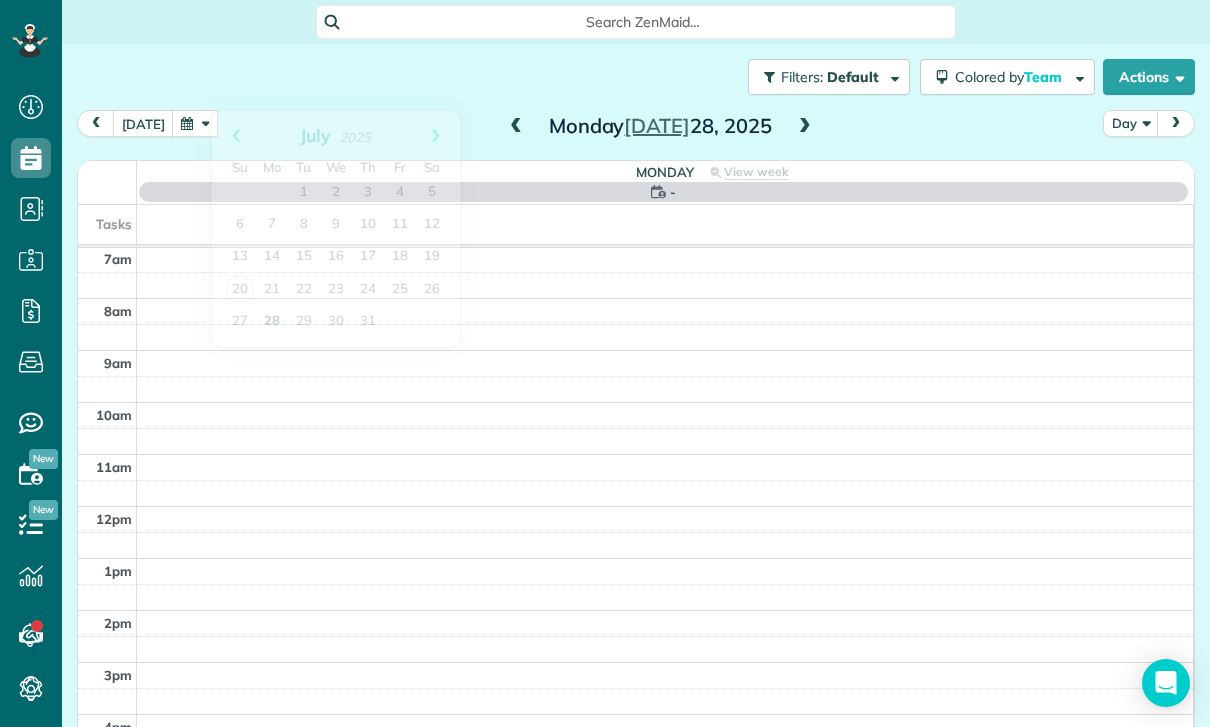 scroll, scrollTop: 157, scrollLeft: 0, axis: vertical 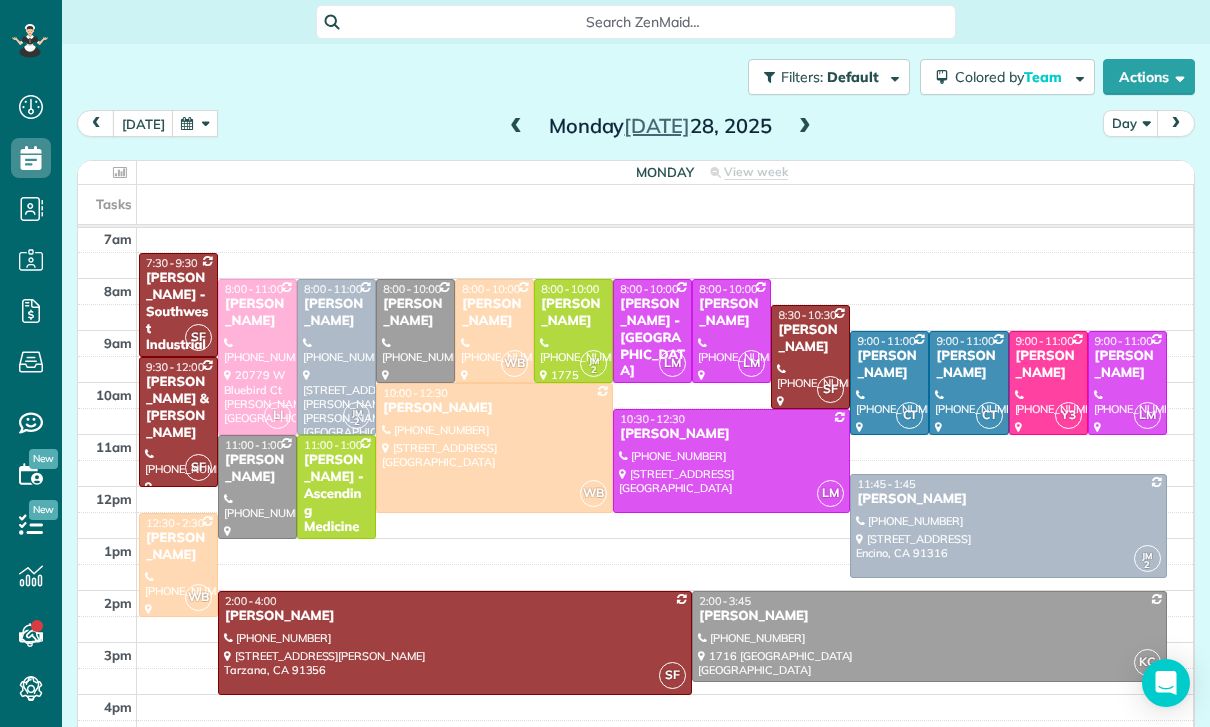 click at bounding box center [805, 127] 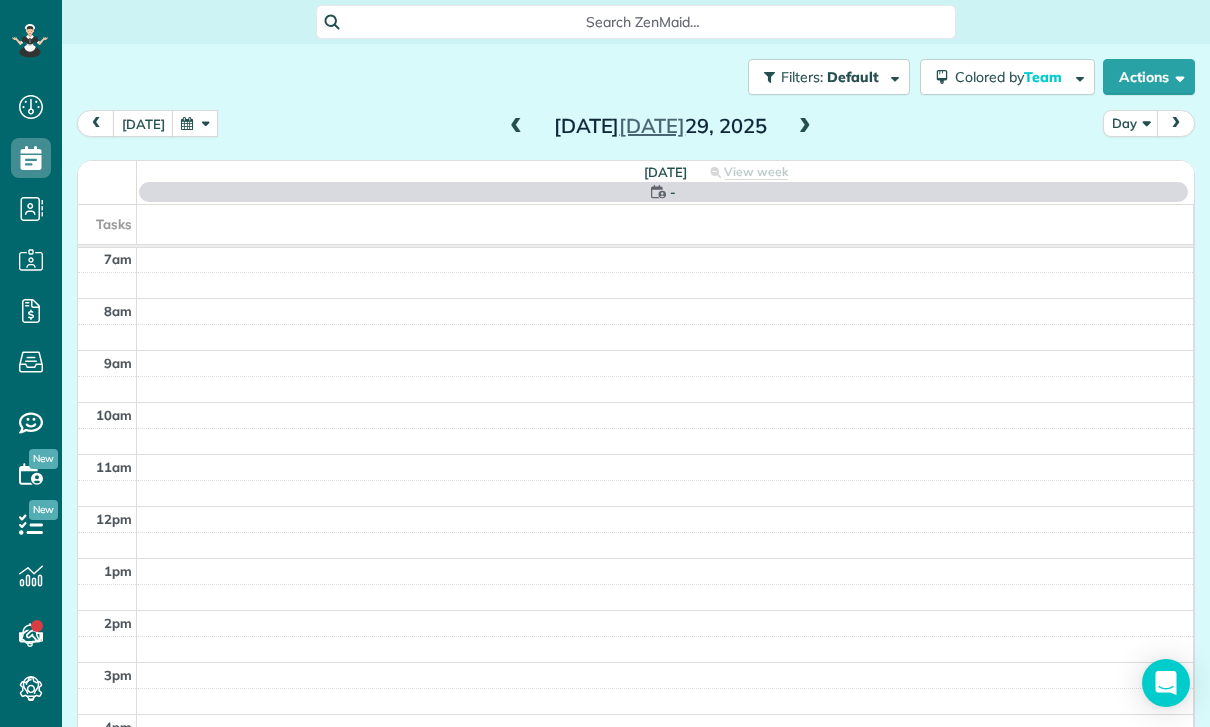 scroll, scrollTop: 157, scrollLeft: 0, axis: vertical 